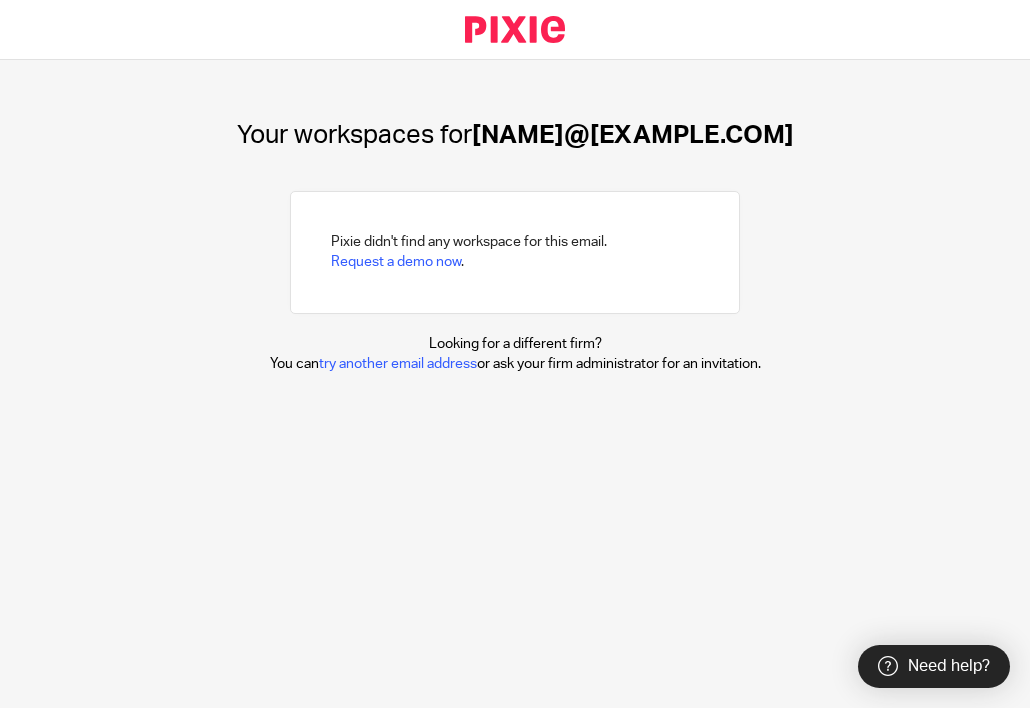 scroll, scrollTop: 0, scrollLeft: 0, axis: both 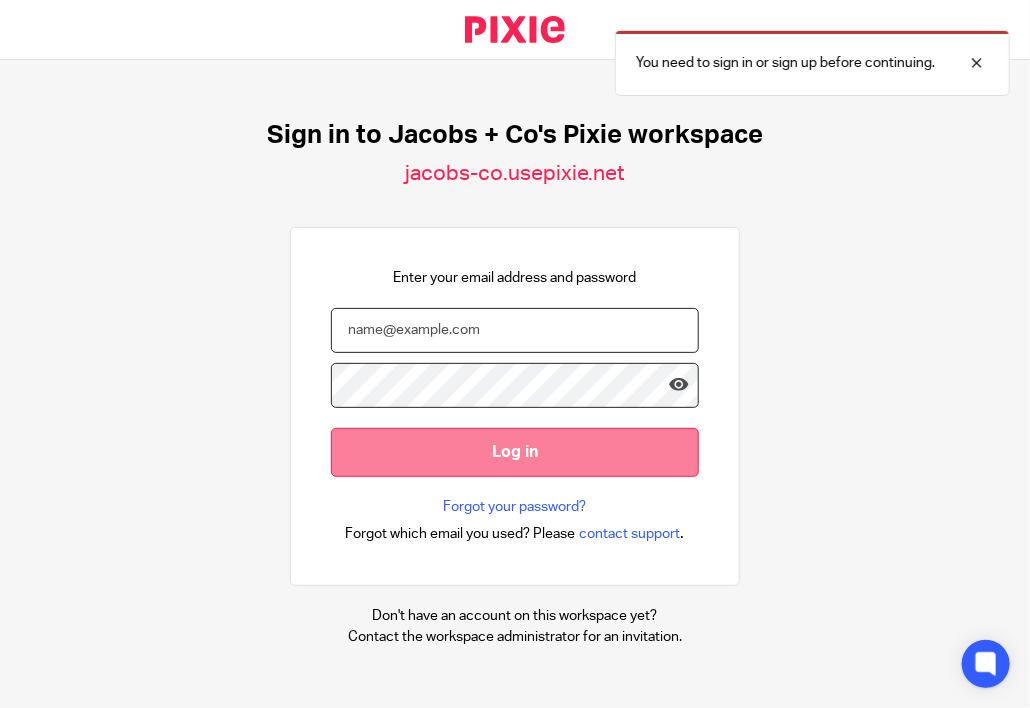 type on "Hadiaris" 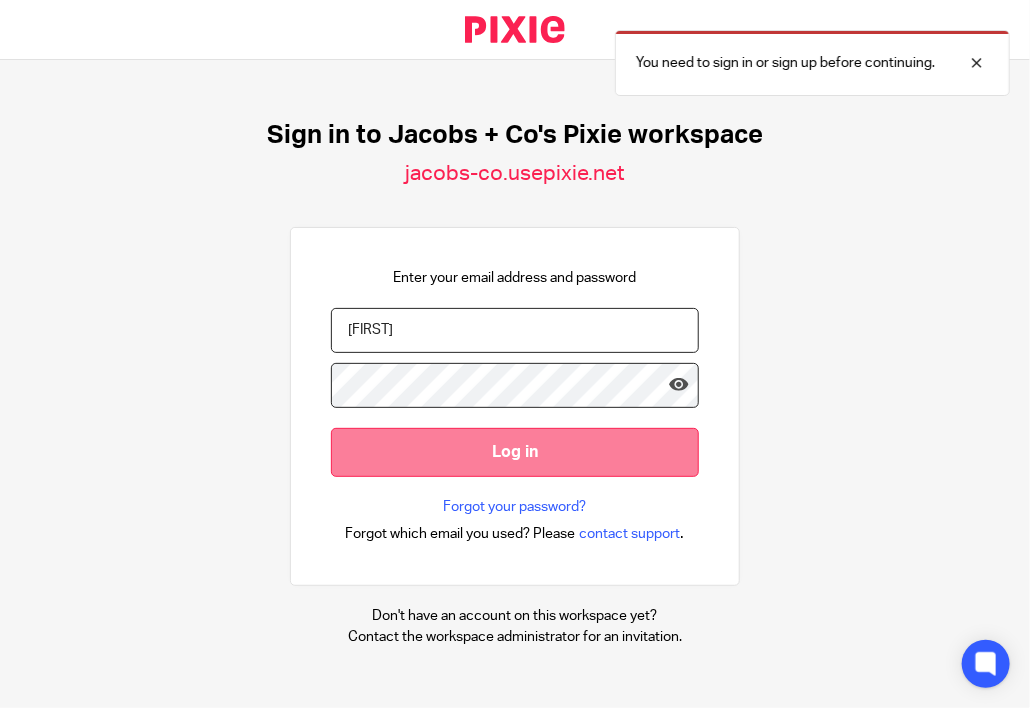 click on "Log in" at bounding box center [515, 452] 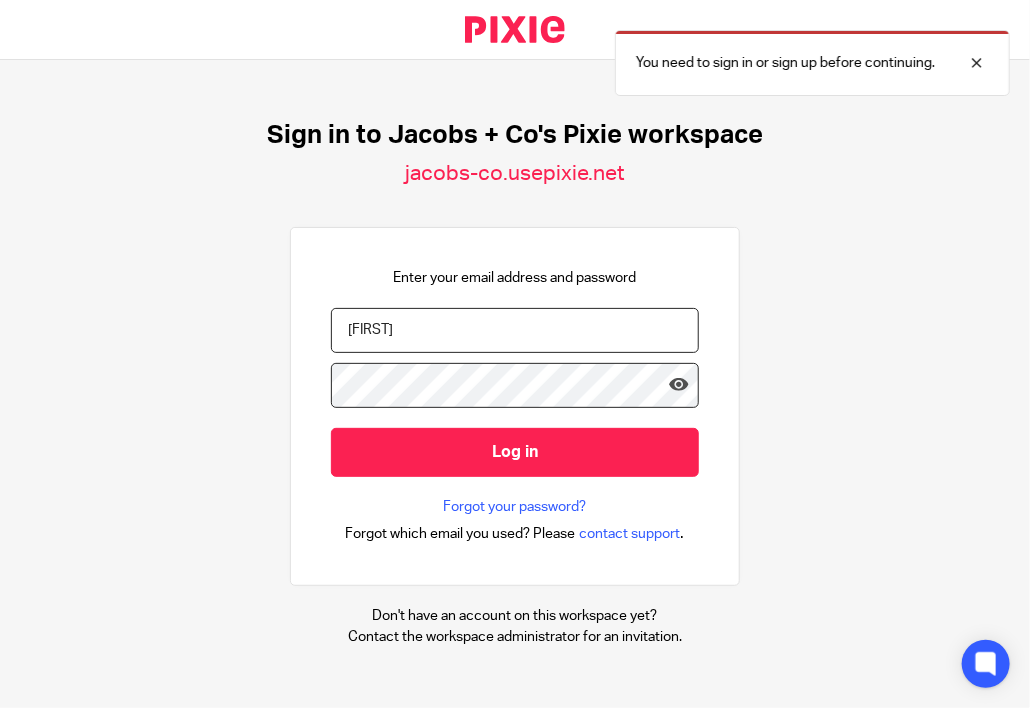 click on "Hadiaris" at bounding box center [515, 330] 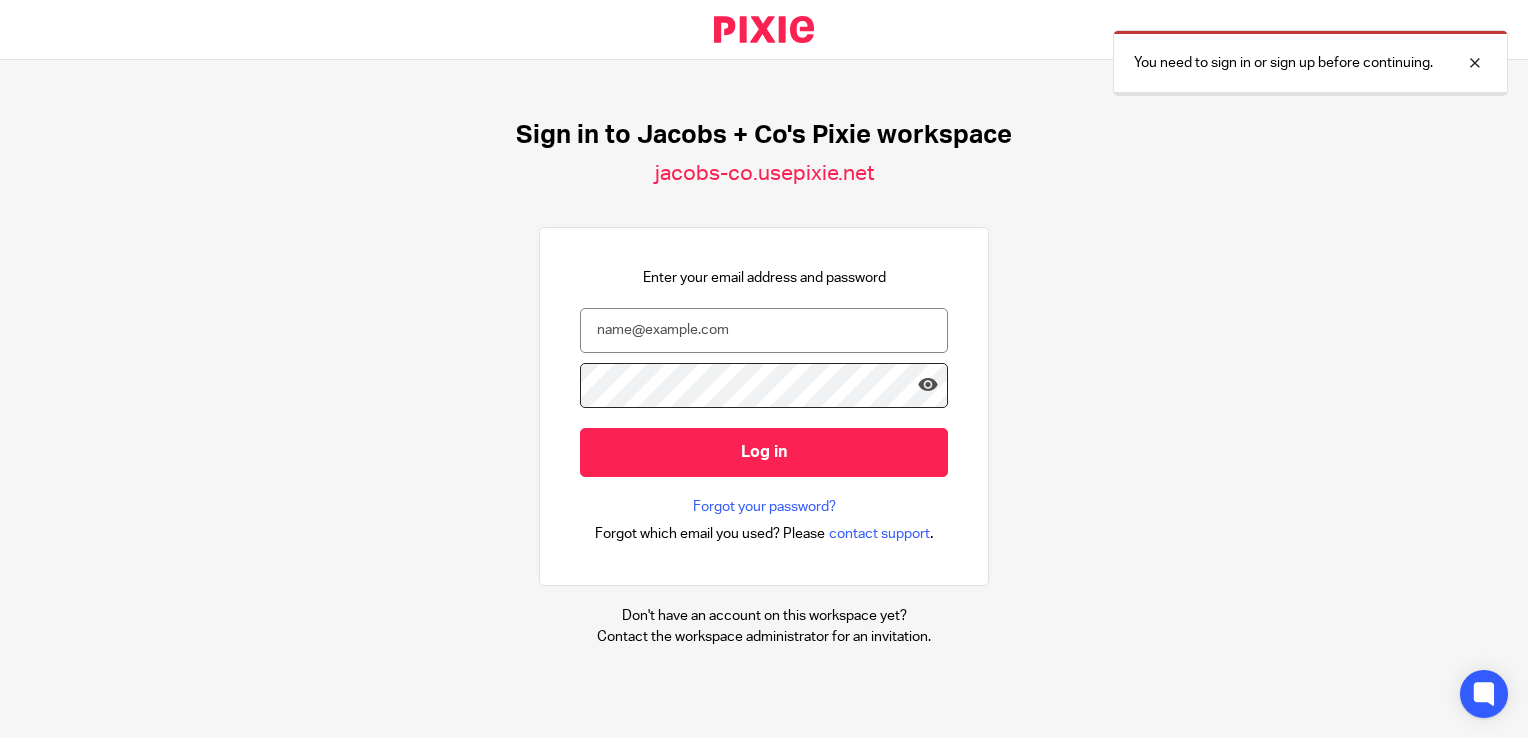 scroll, scrollTop: 0, scrollLeft: 0, axis: both 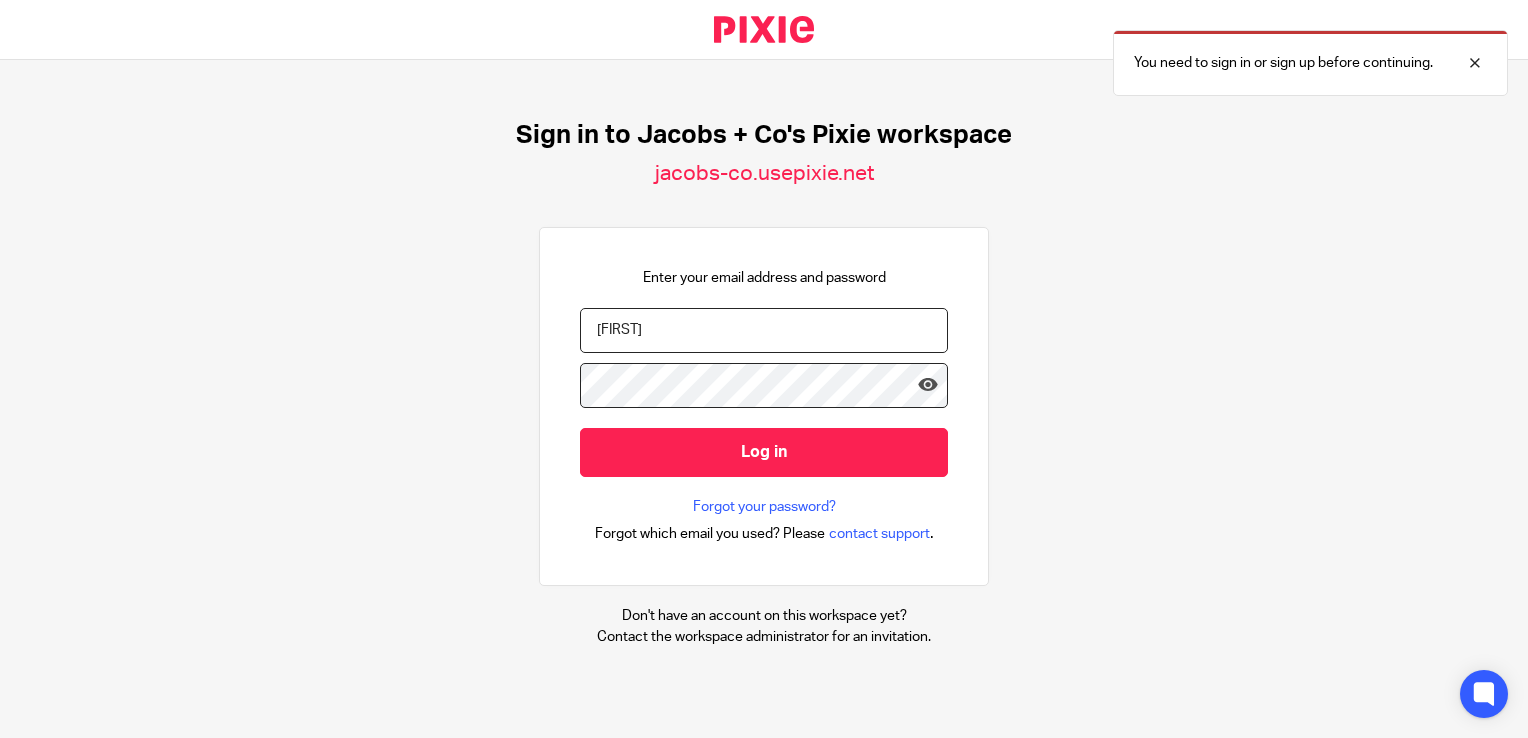 click on "Hadiaris" at bounding box center [764, 330] 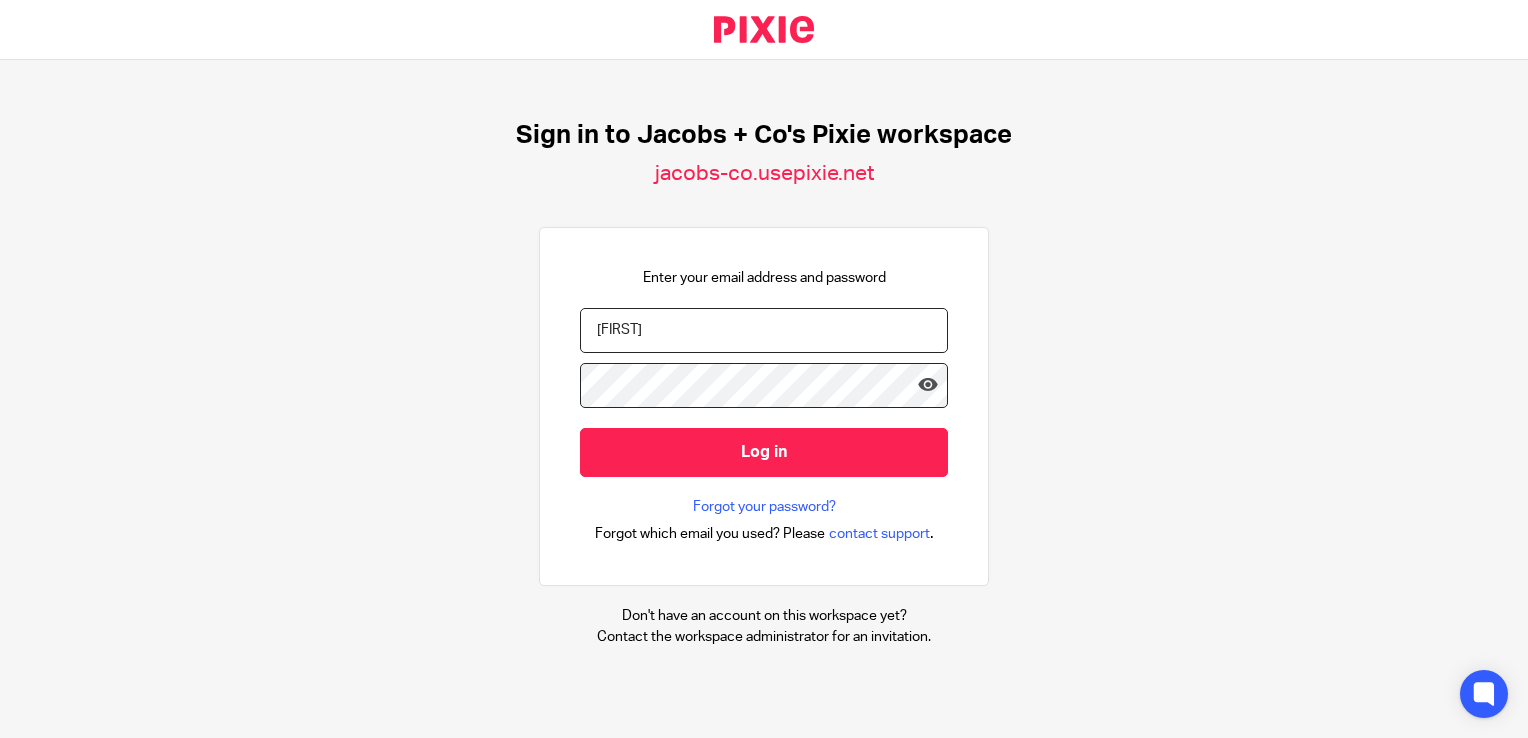 drag, startPoint x: 723, startPoint y: 331, endPoint x: 459, endPoint y: 331, distance: 264 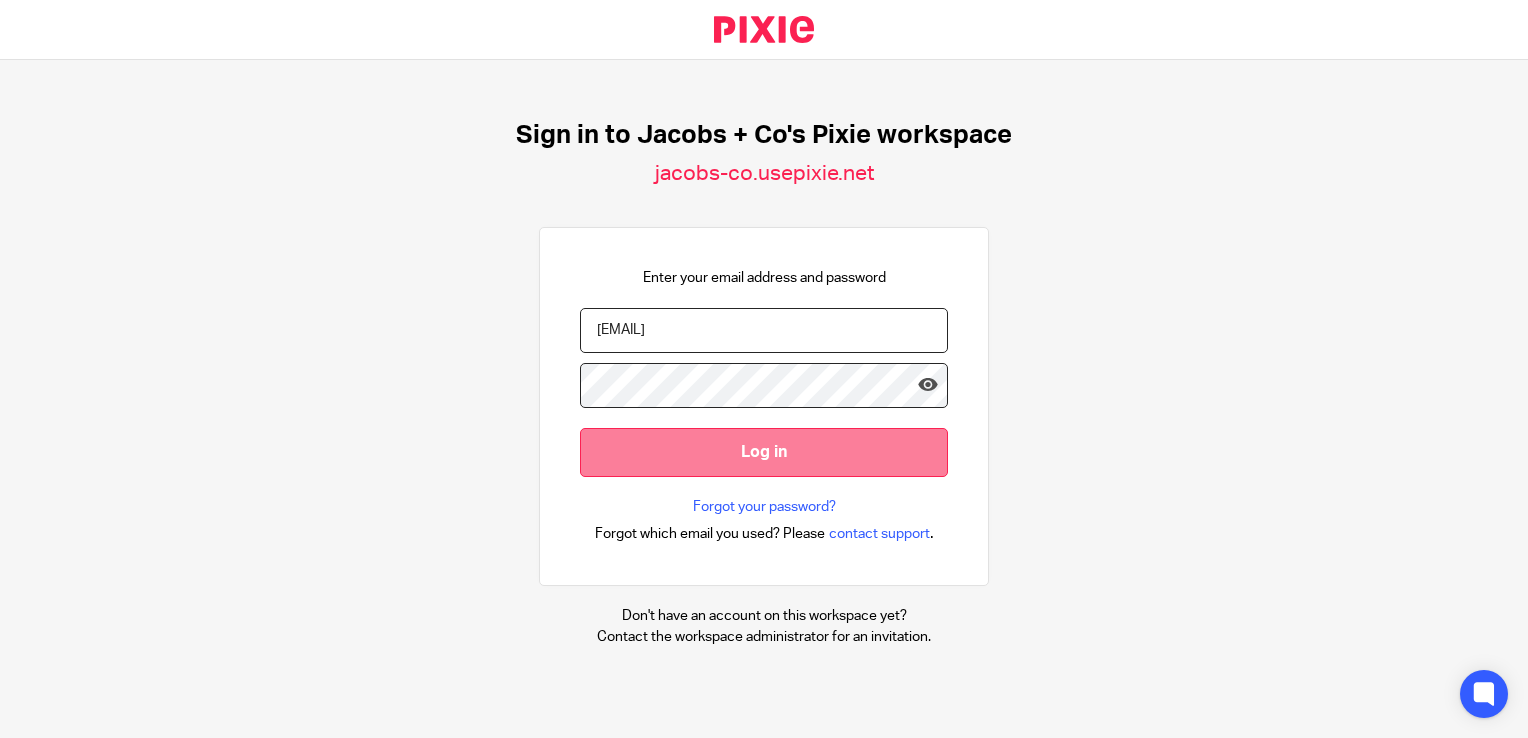 type on "jacolene@jacobsmf.com" 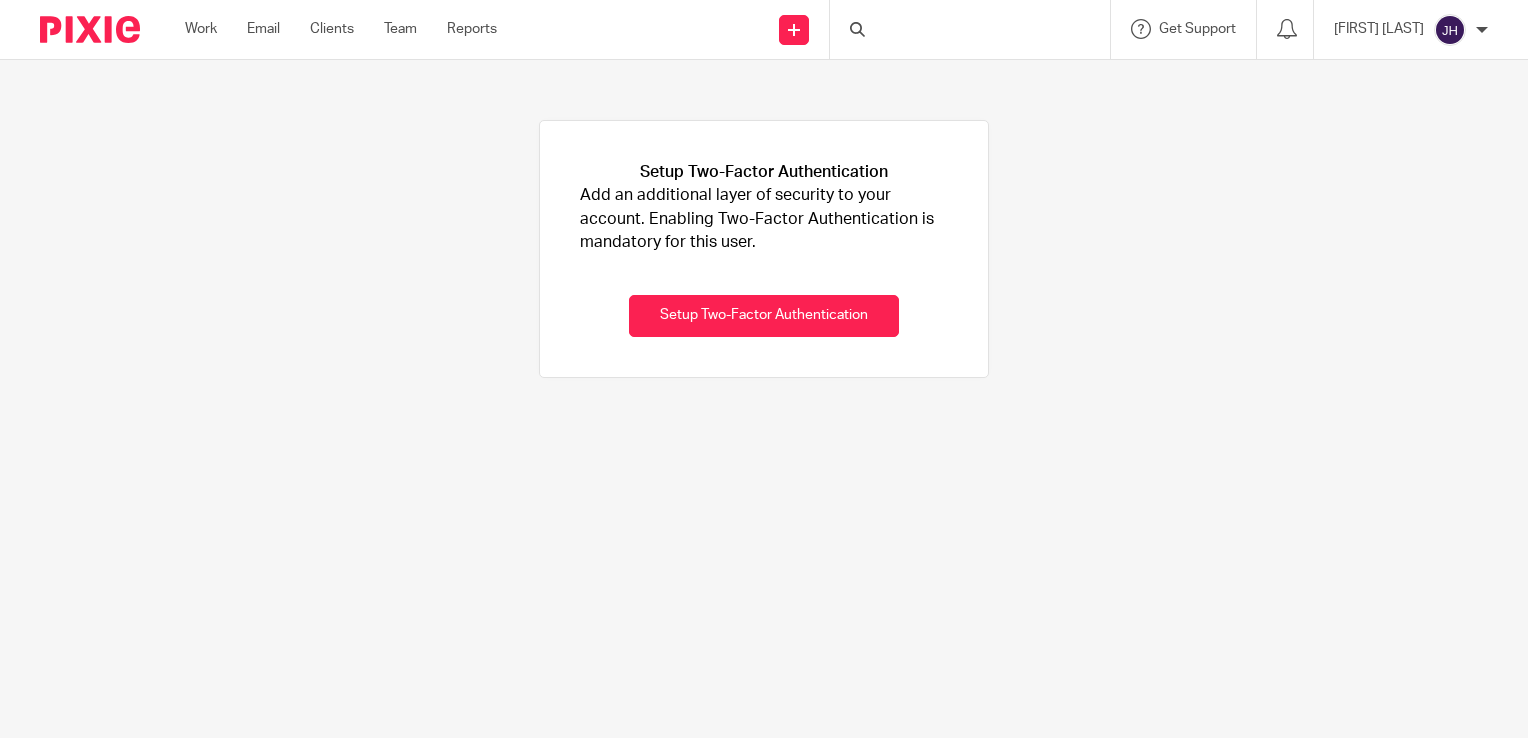 scroll, scrollTop: 0, scrollLeft: 0, axis: both 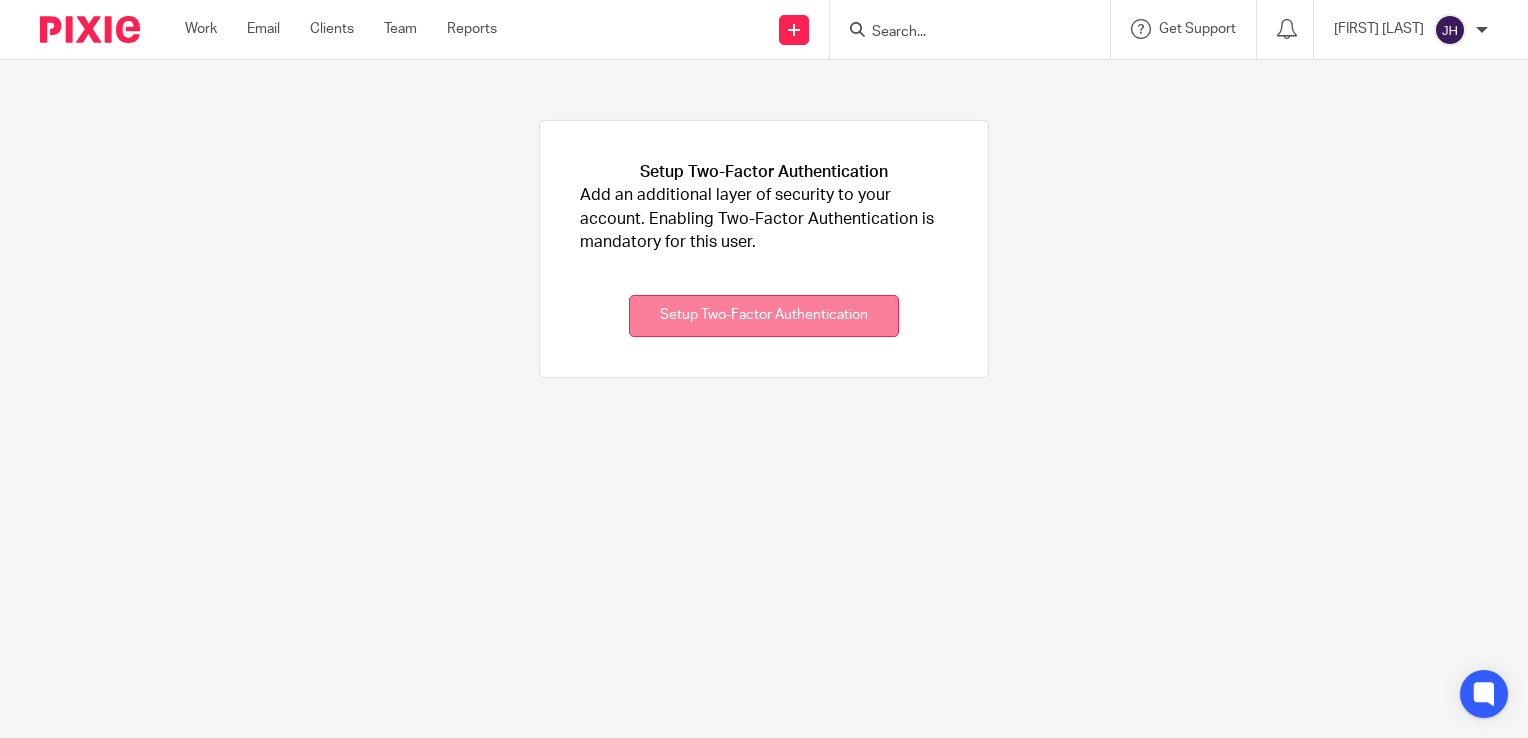 click on "Setup Two-Factor Authentication" at bounding box center [764, 316] 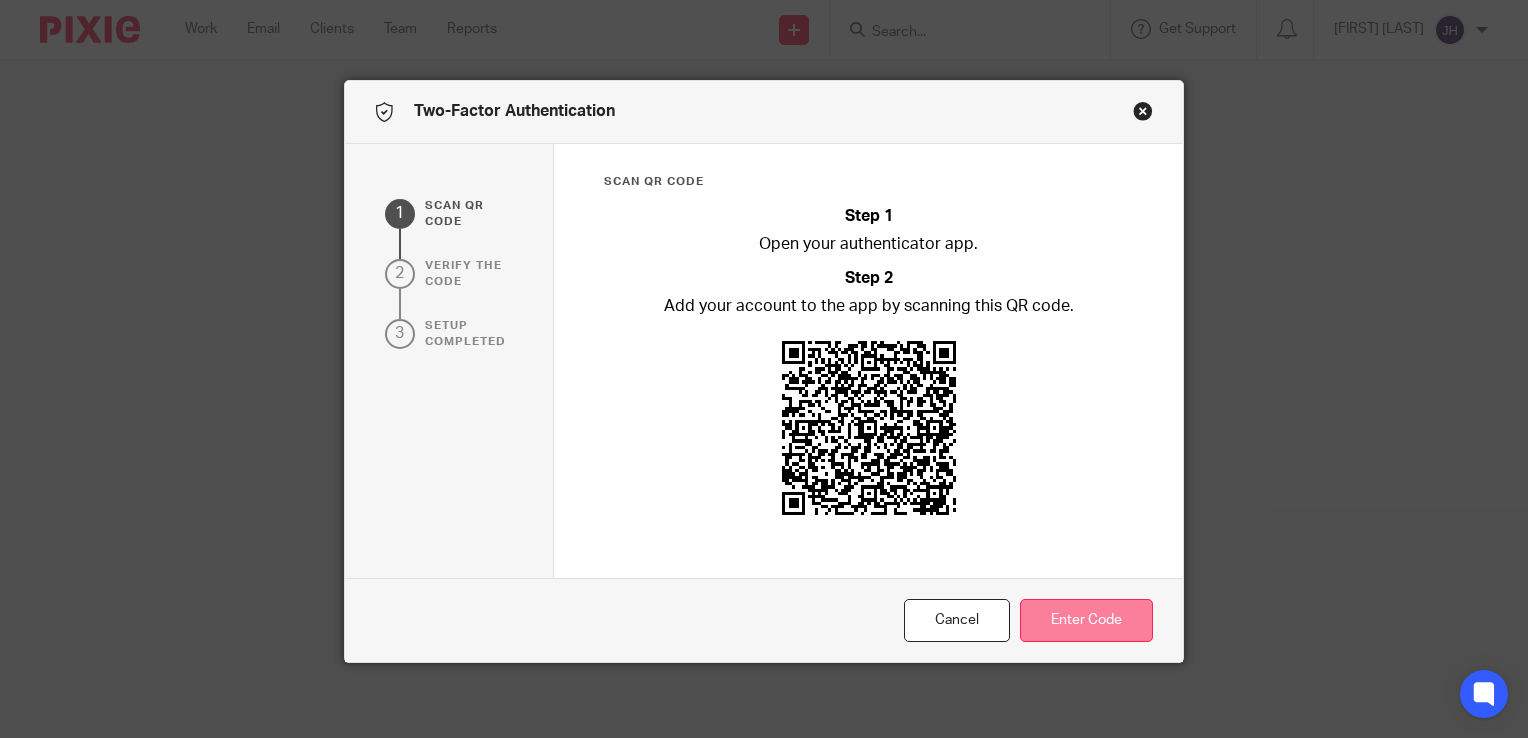 click on "Enter Code" at bounding box center [1086, 620] 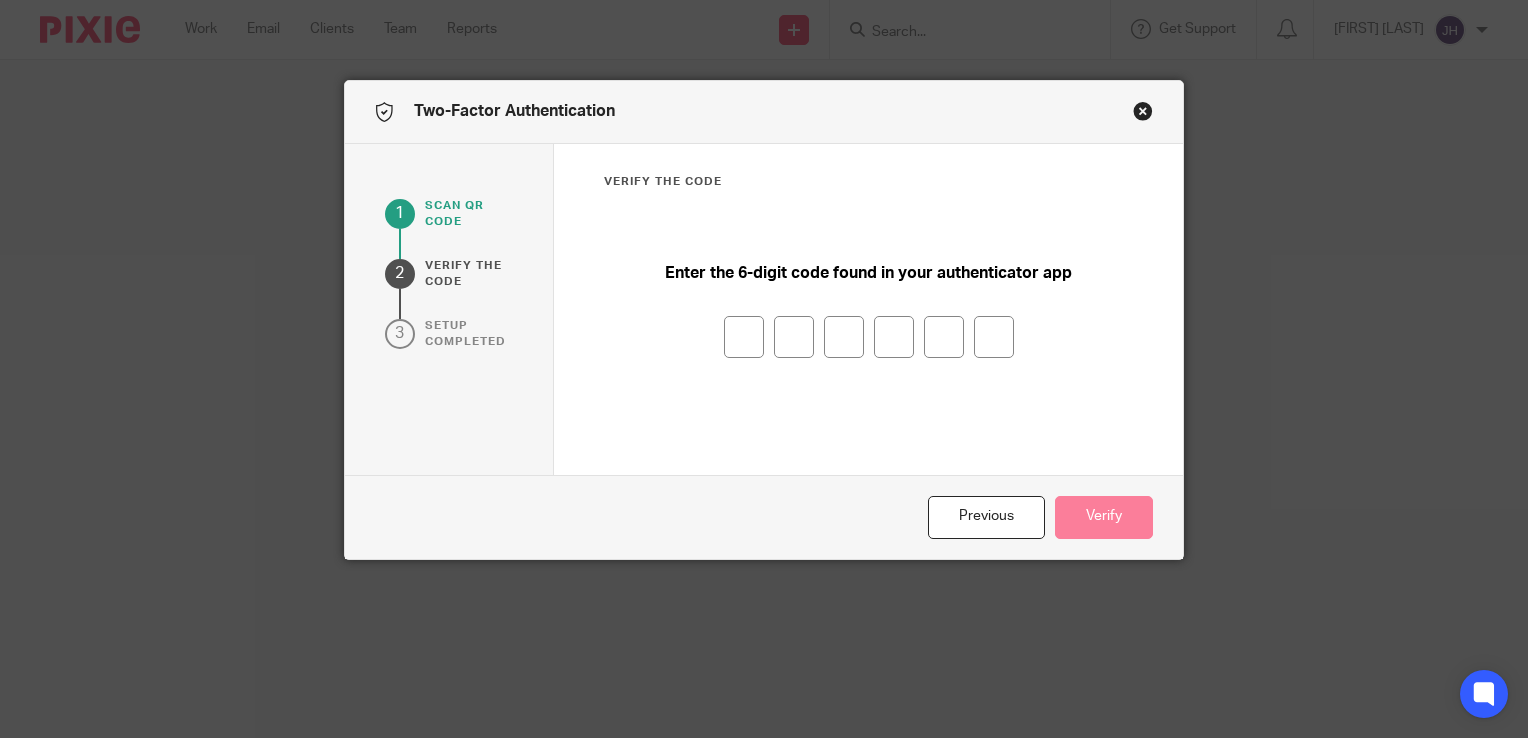 click at bounding box center (868, 337) 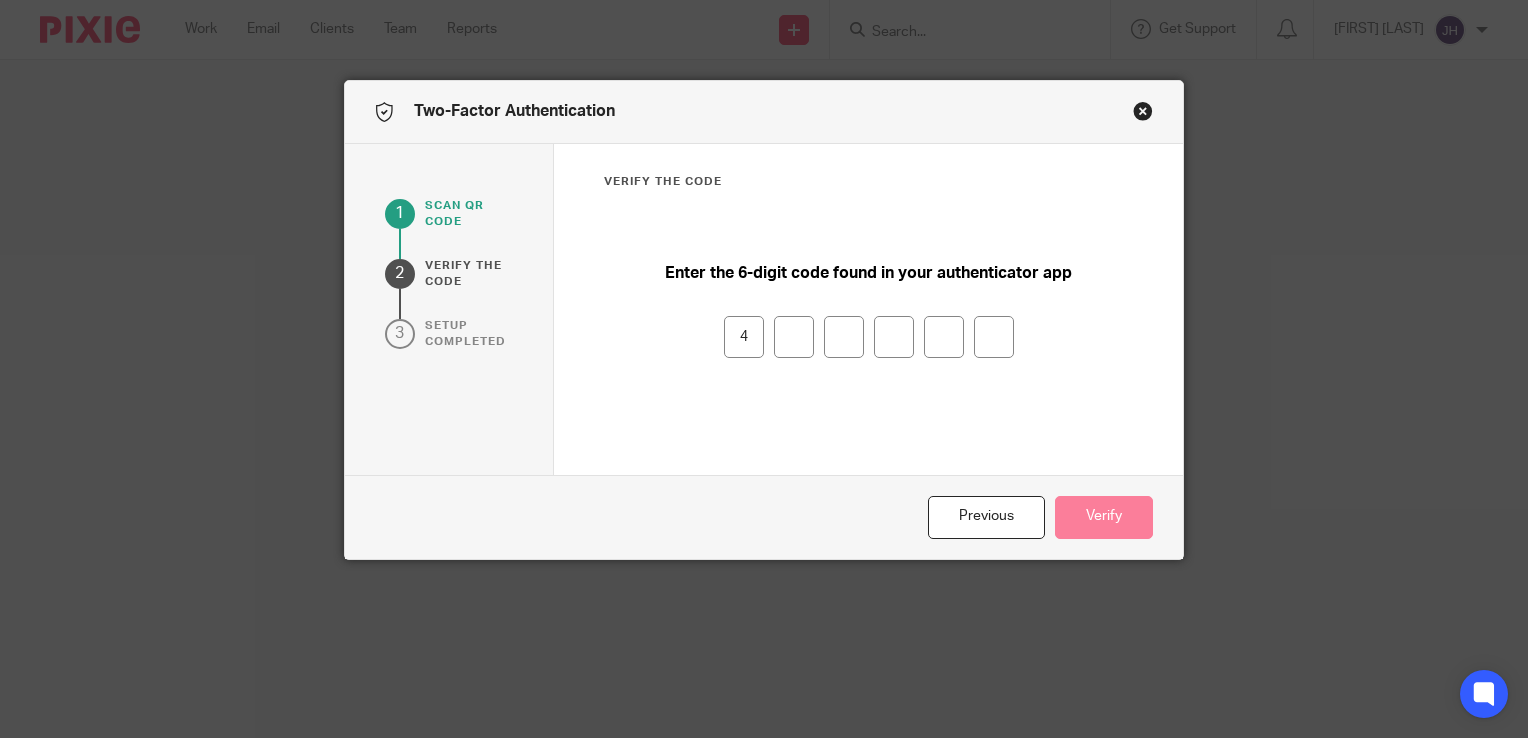 type on "4" 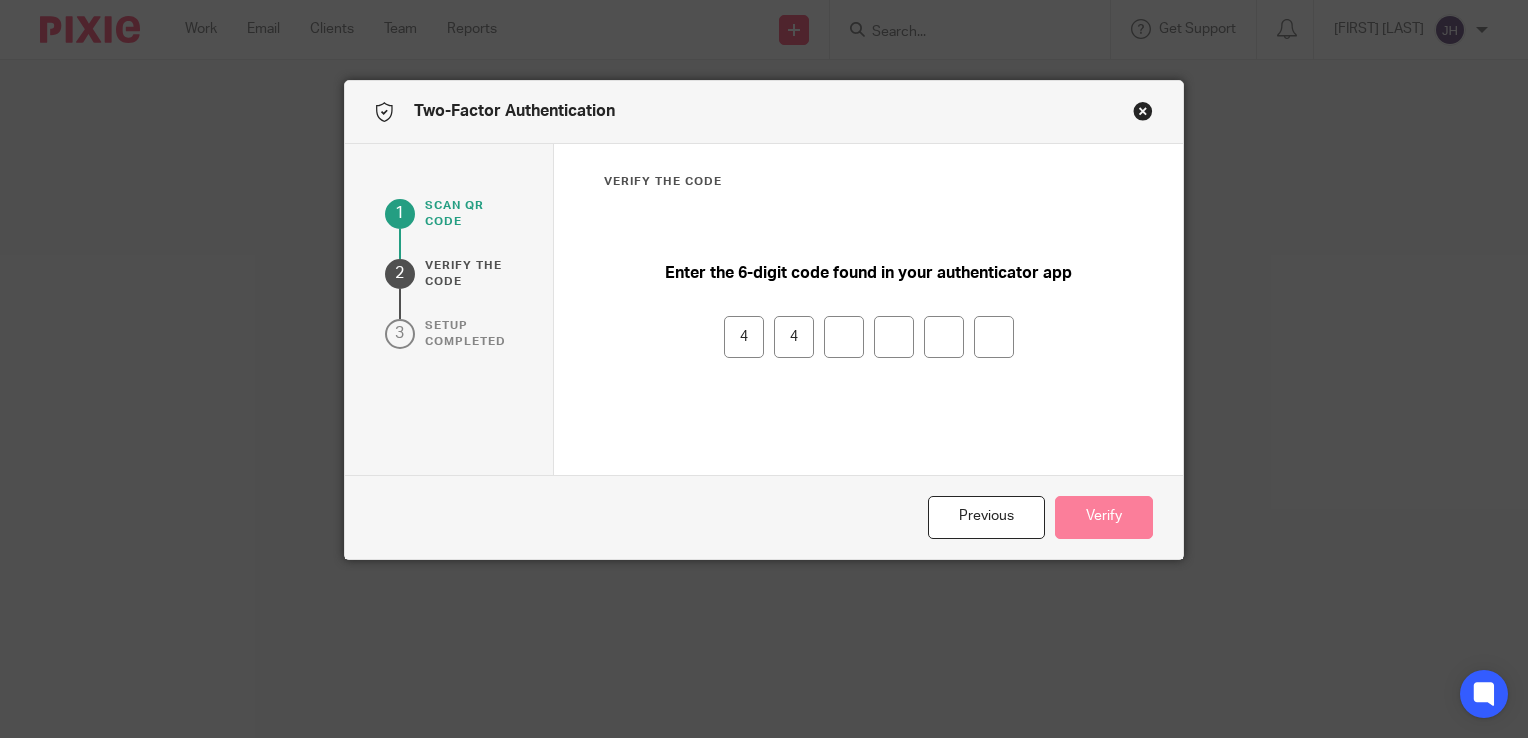 type on "5" 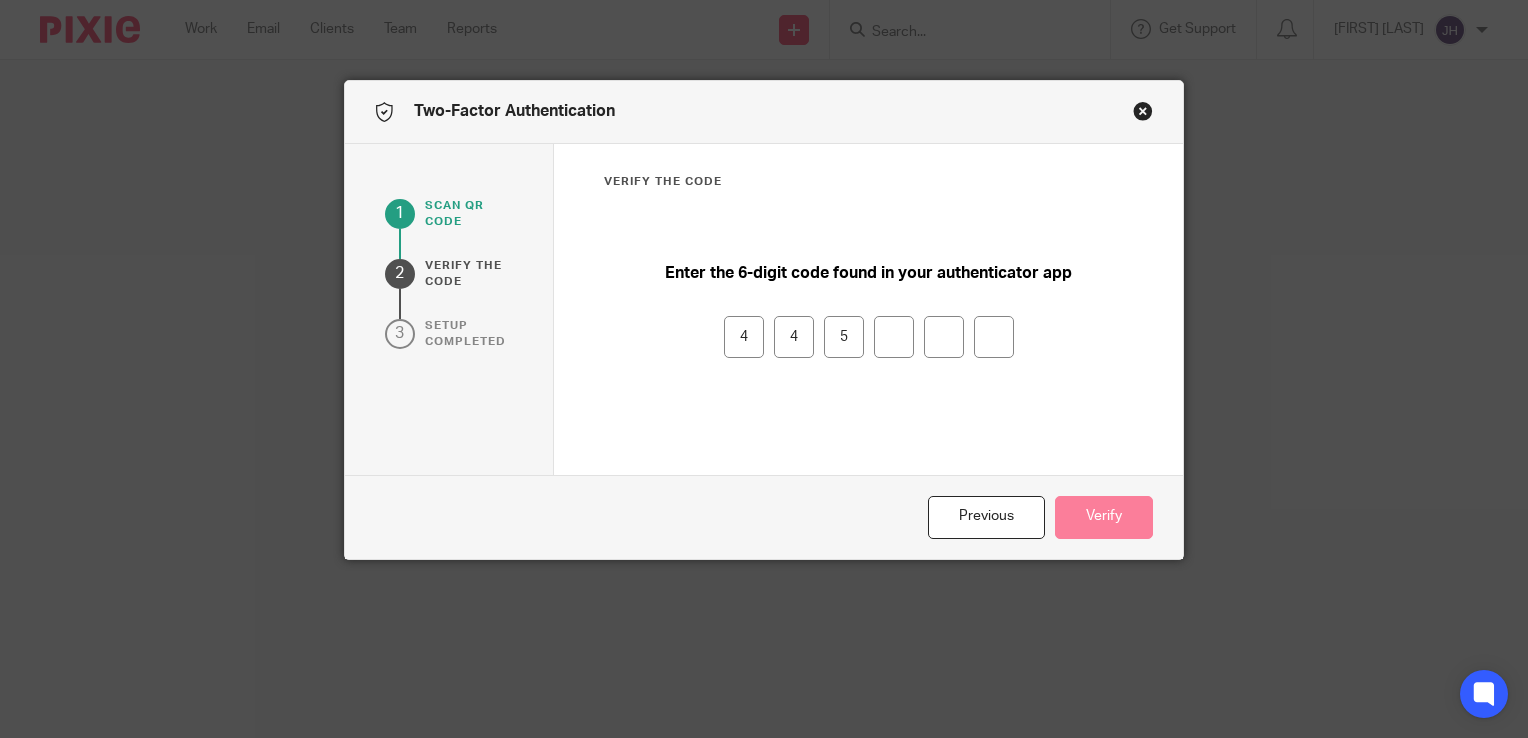 type on "9" 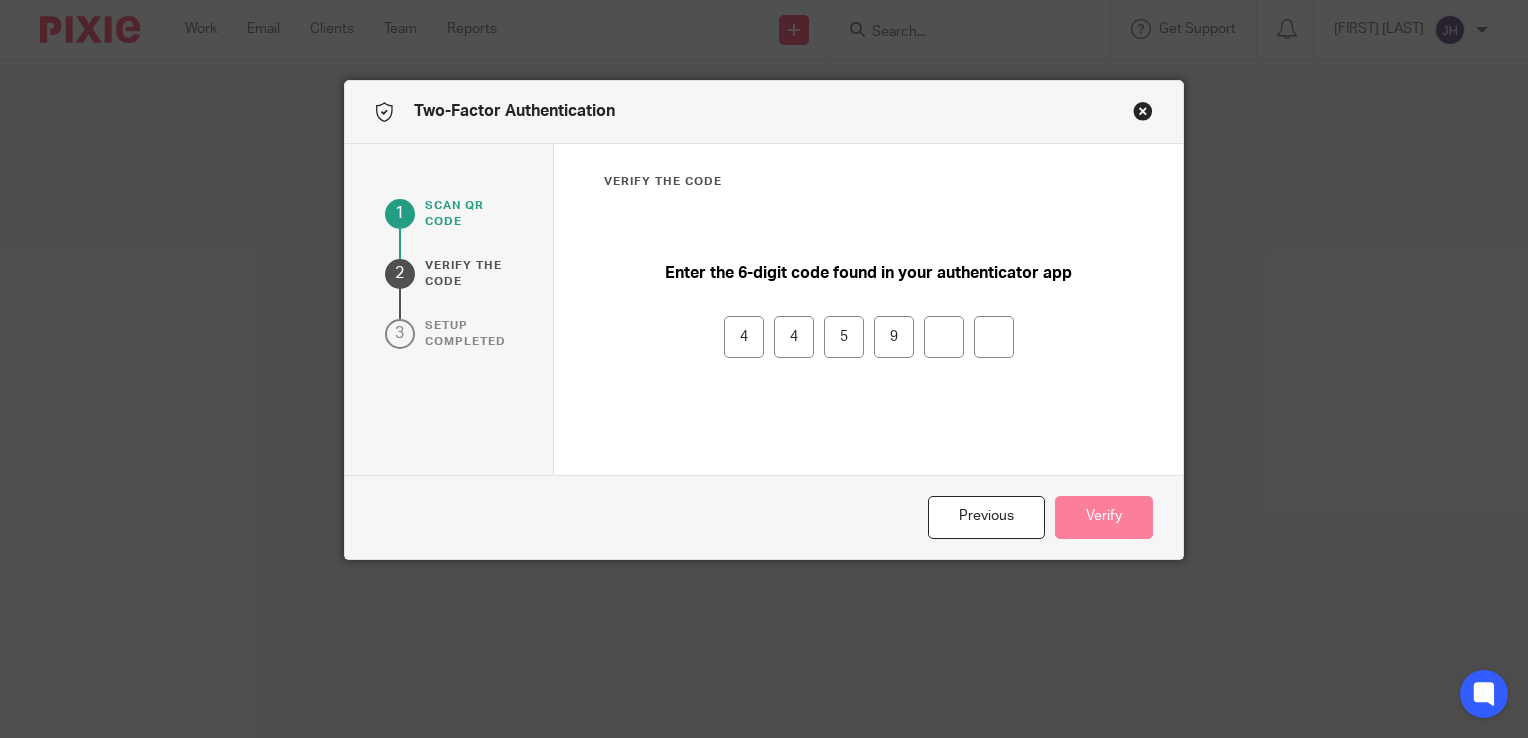 type on "1" 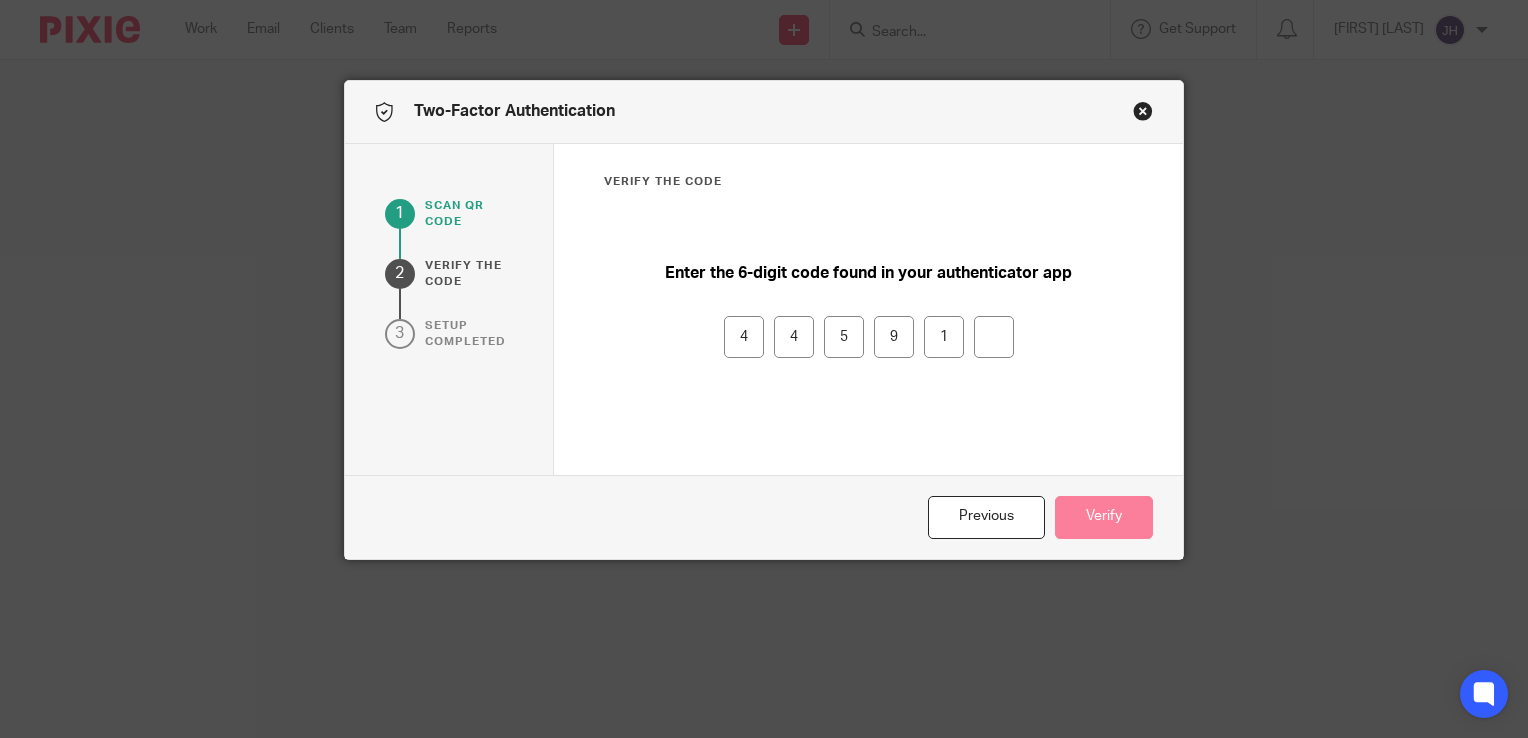 type on "9" 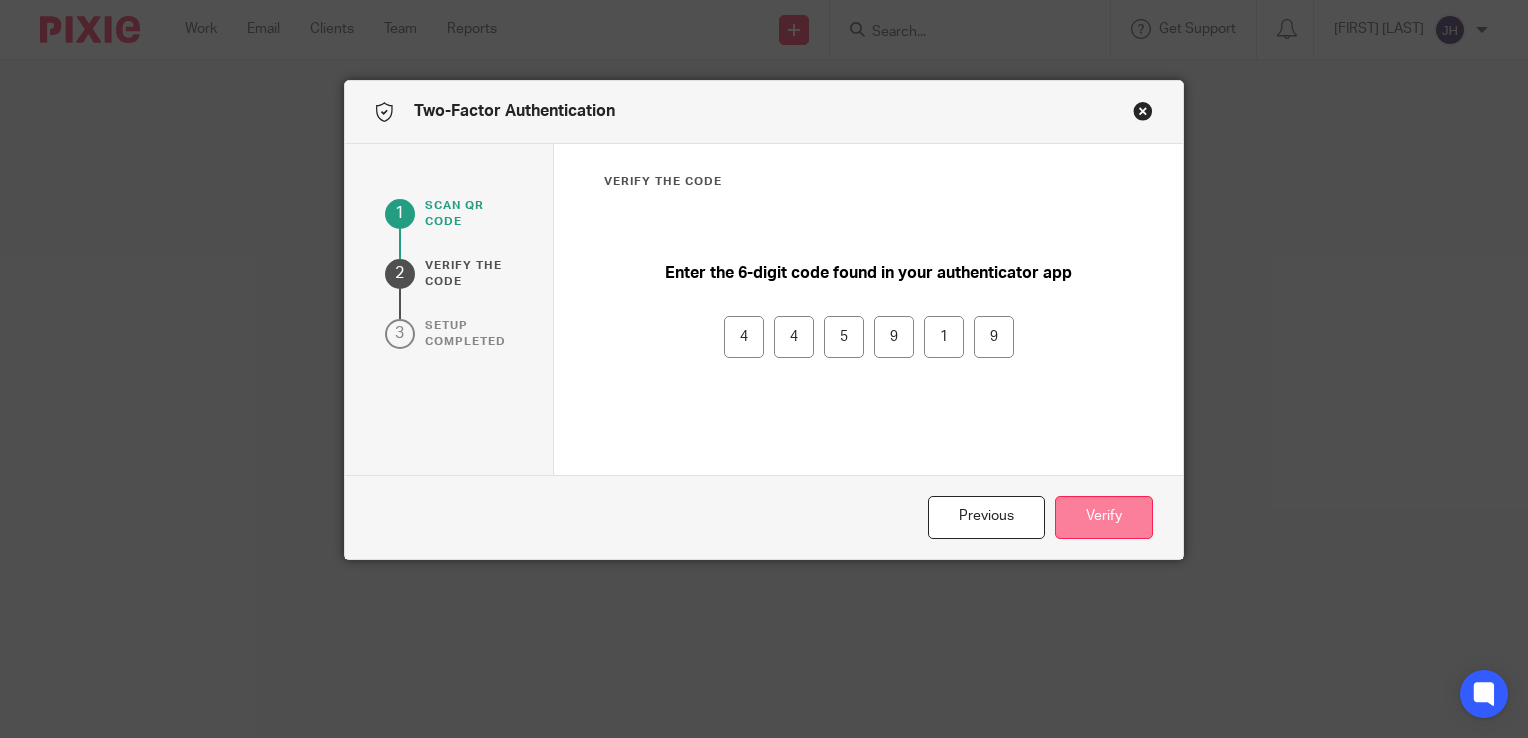 click on "Verify" at bounding box center (1104, 517) 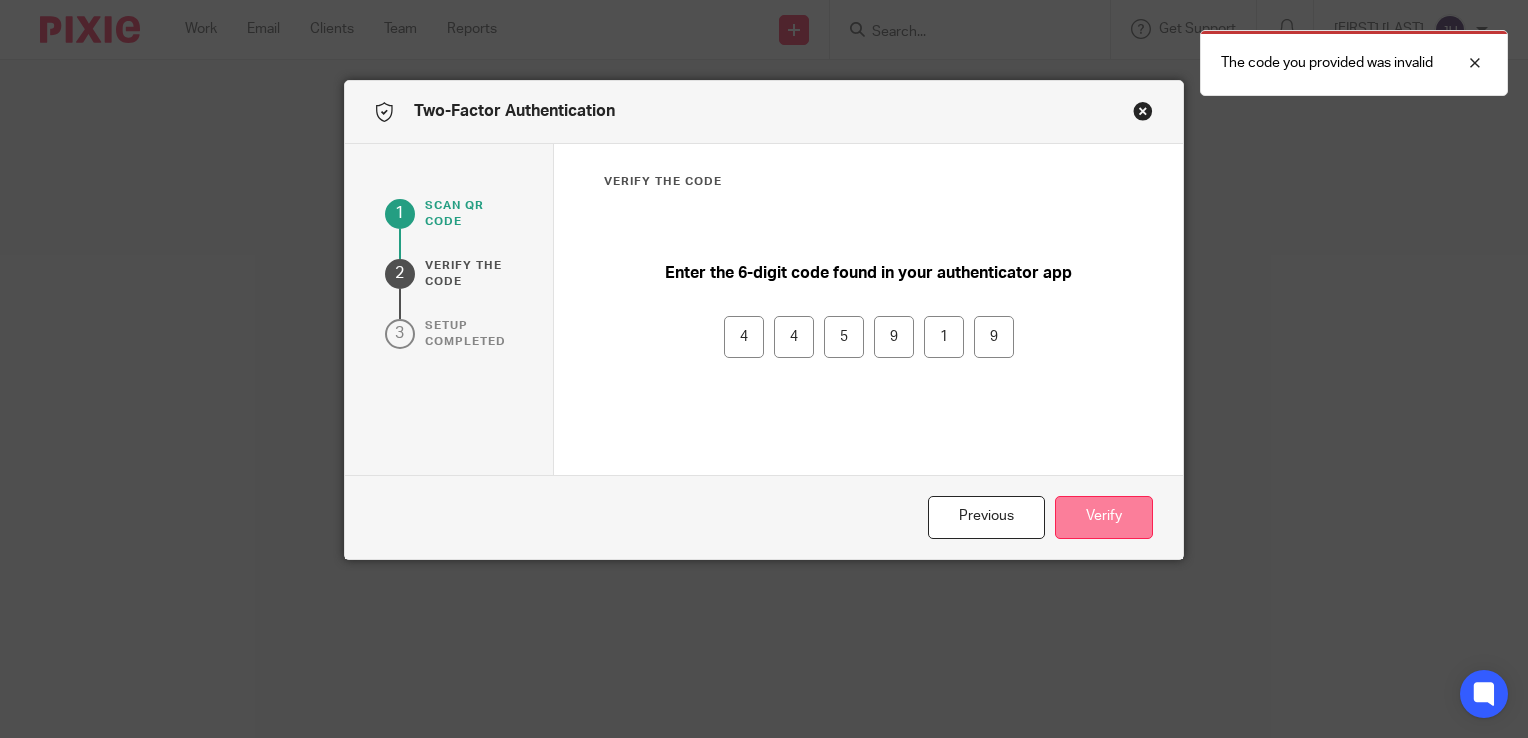 click on "Verify" at bounding box center [1104, 517] 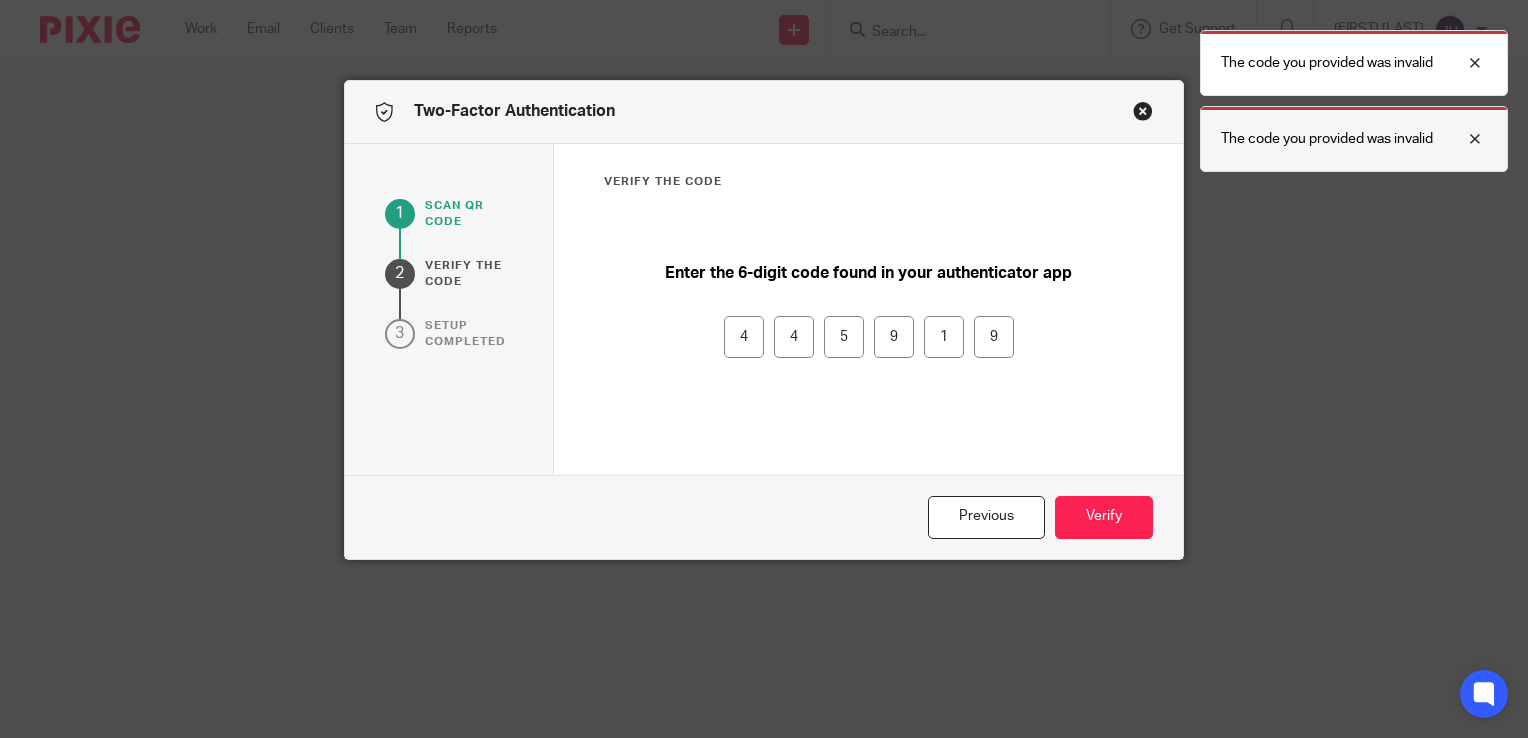 click at bounding box center [1460, 139] 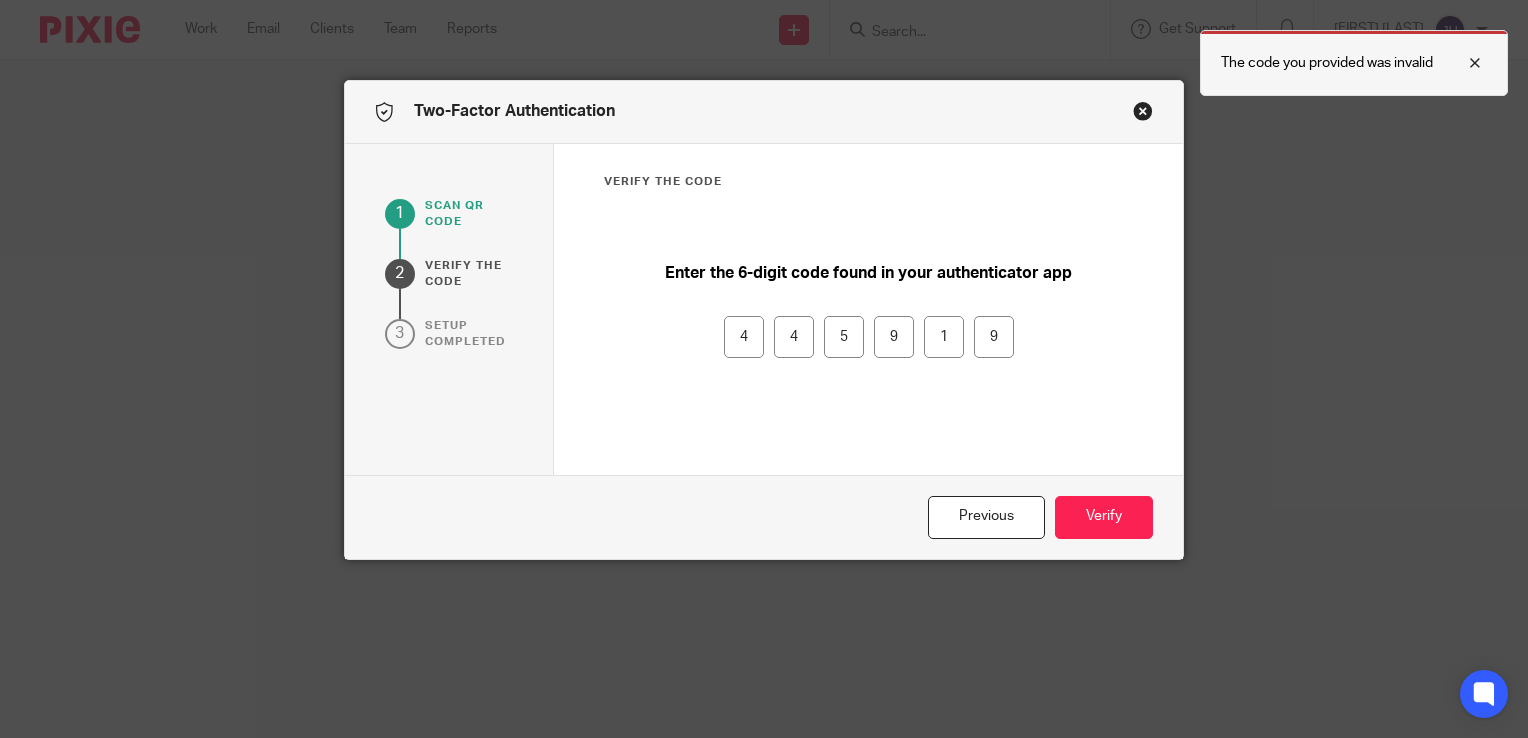 click at bounding box center (1460, 63) 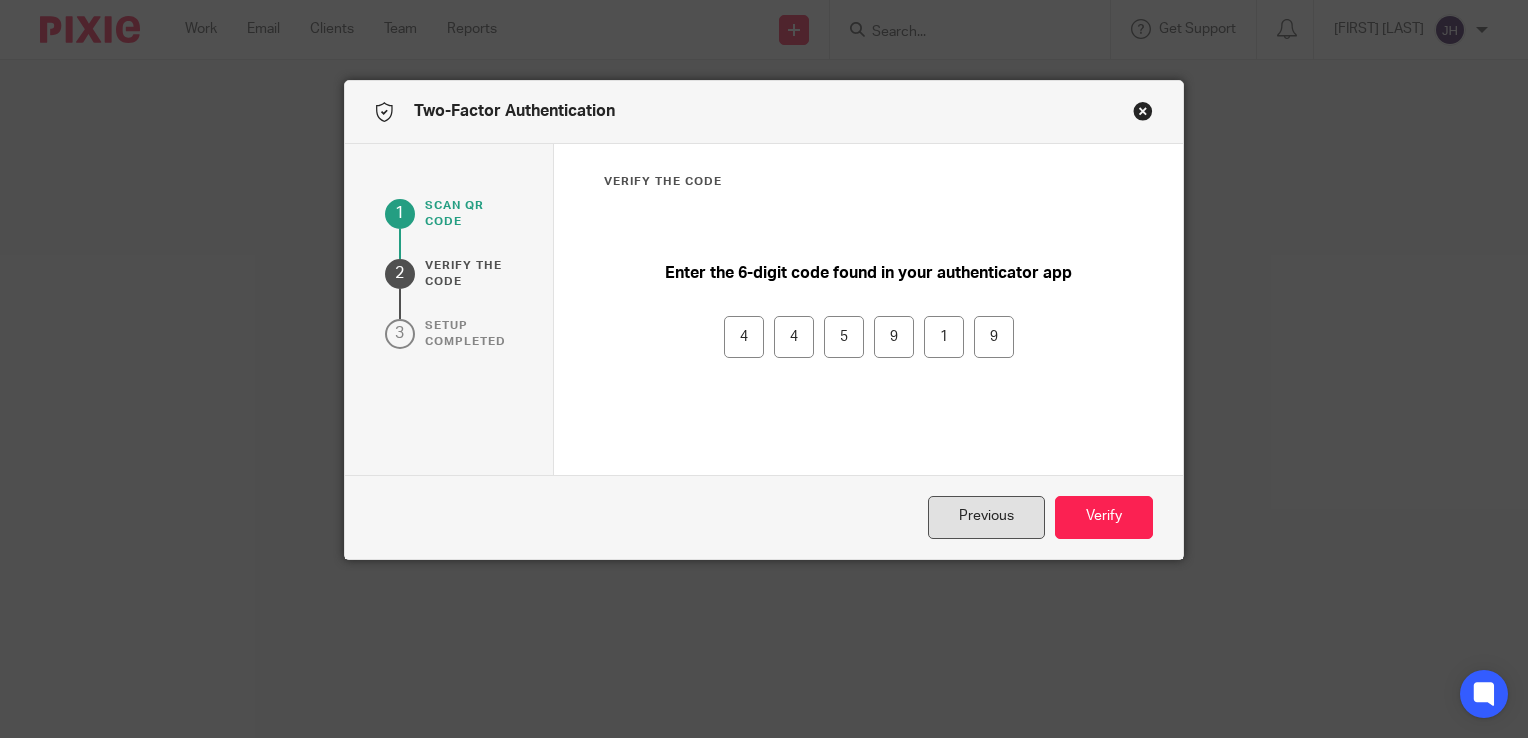 click on "Previous" at bounding box center (986, 517) 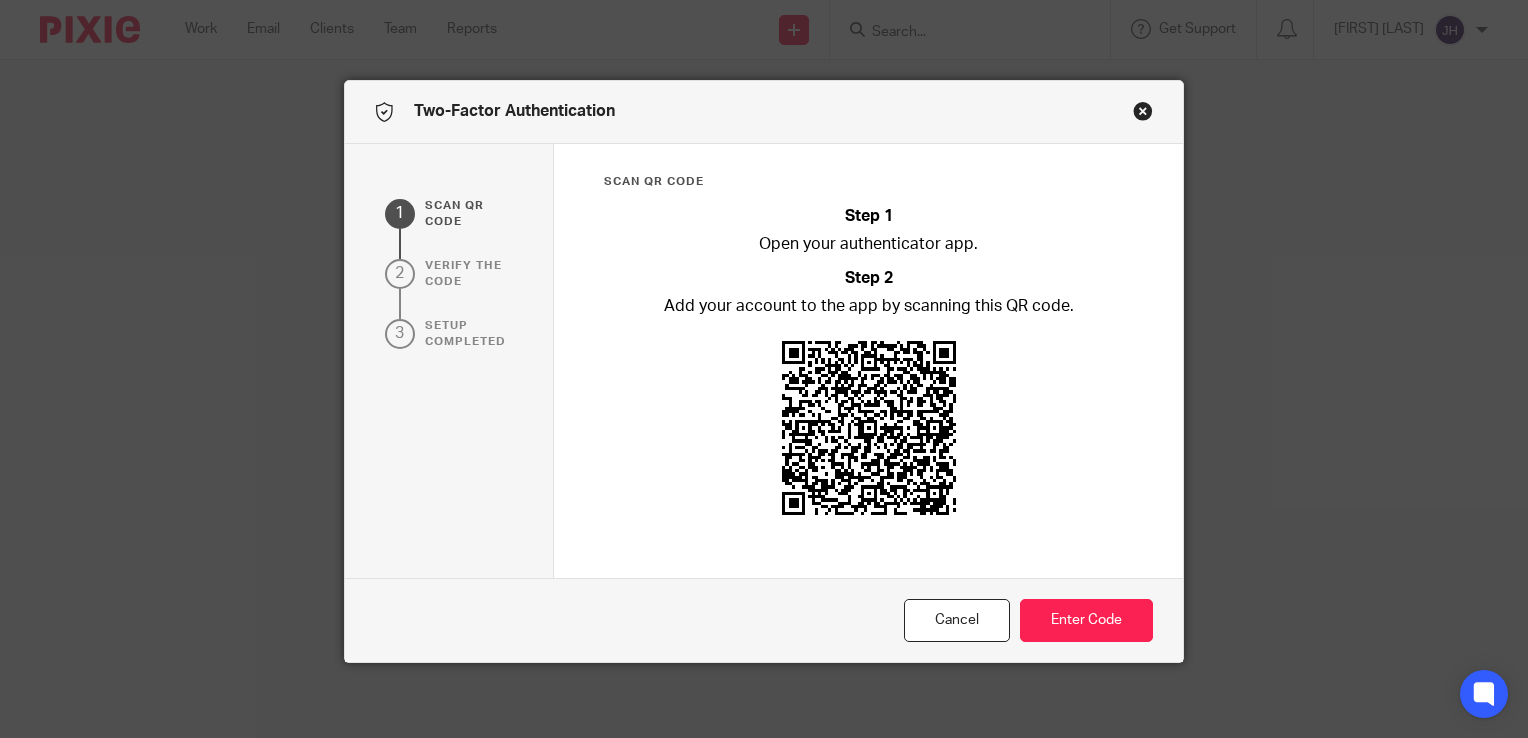 click at bounding box center [869, 428] 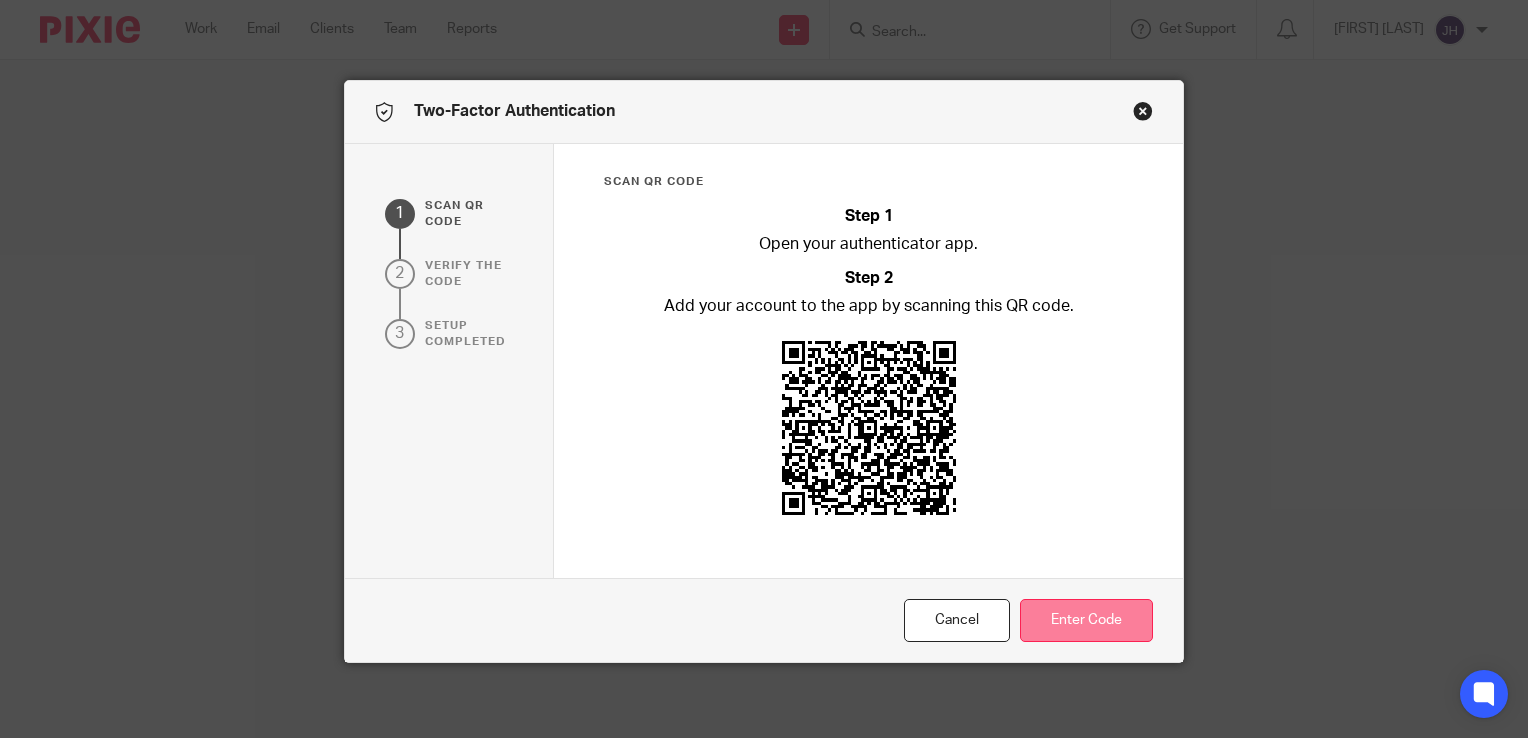 drag, startPoint x: 1076, startPoint y: 614, endPoint x: 1021, endPoint y: 622, distance: 55.578773 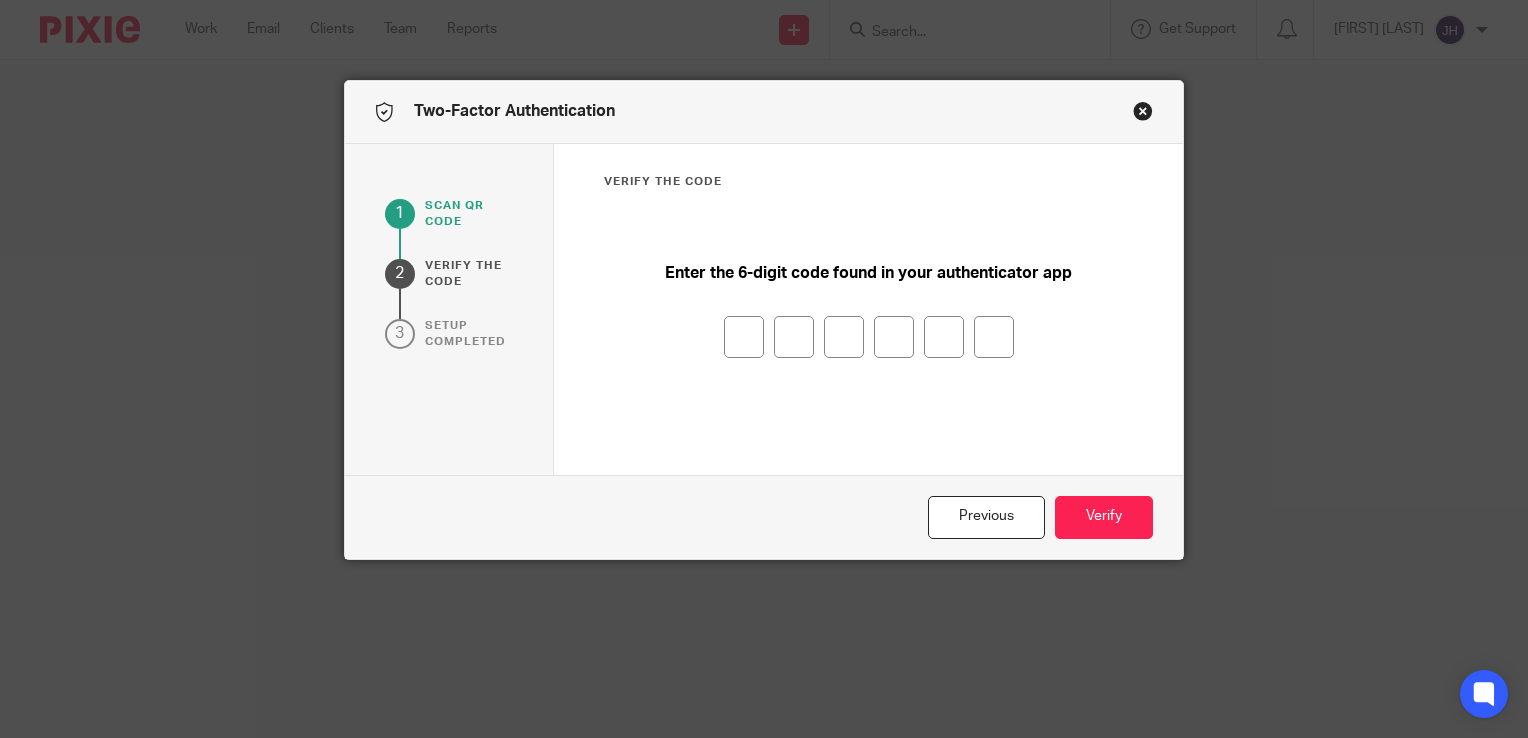 click at bounding box center [744, 337] 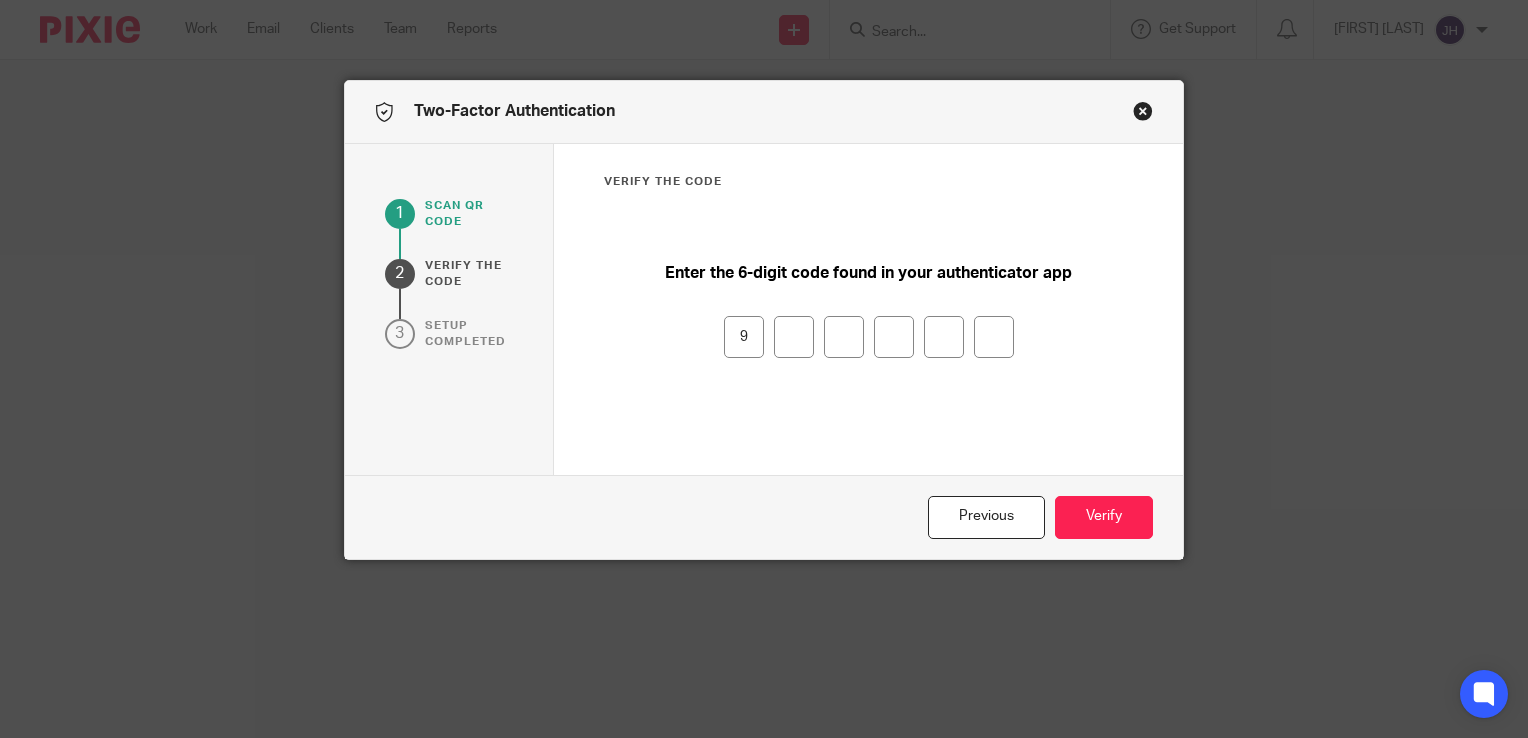 type on "3" 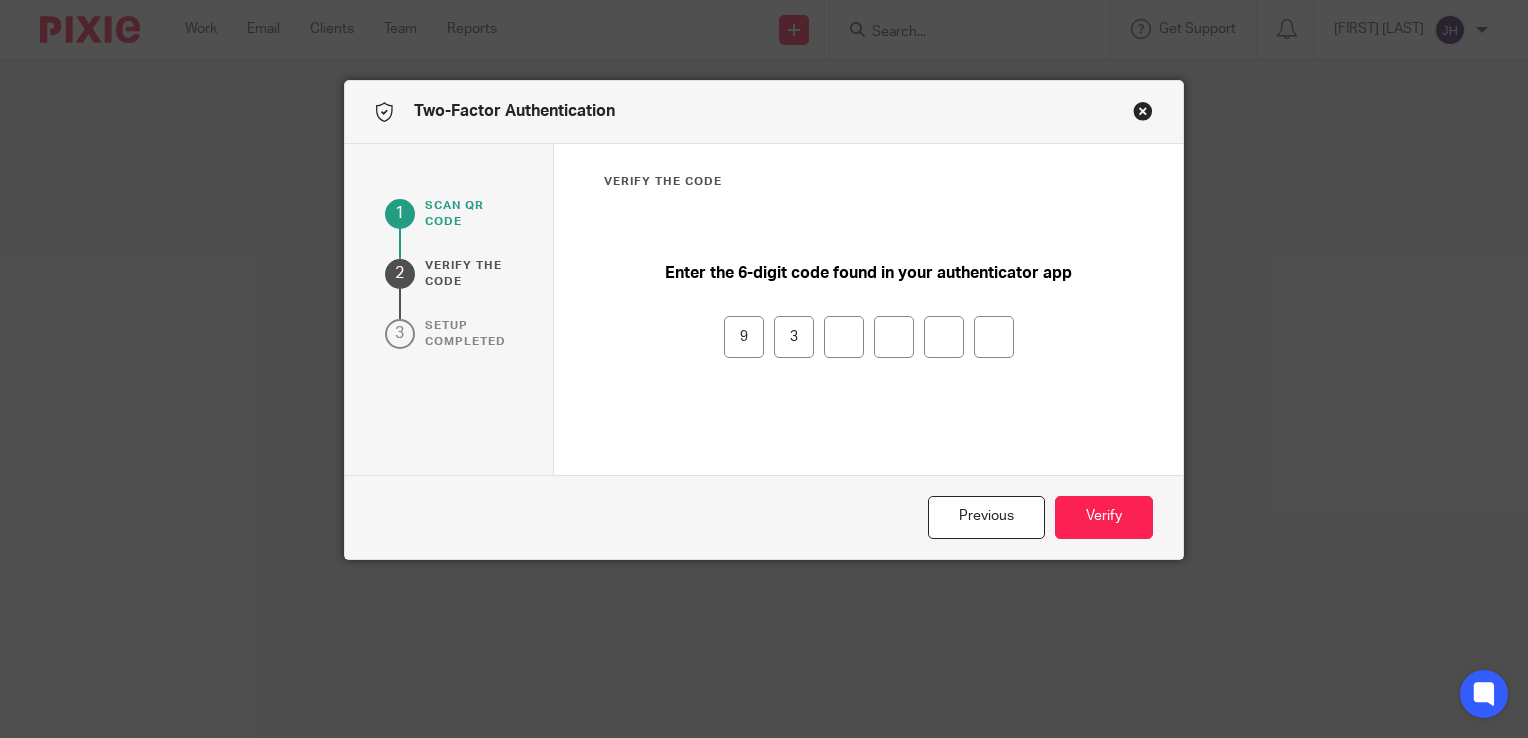 type on "8" 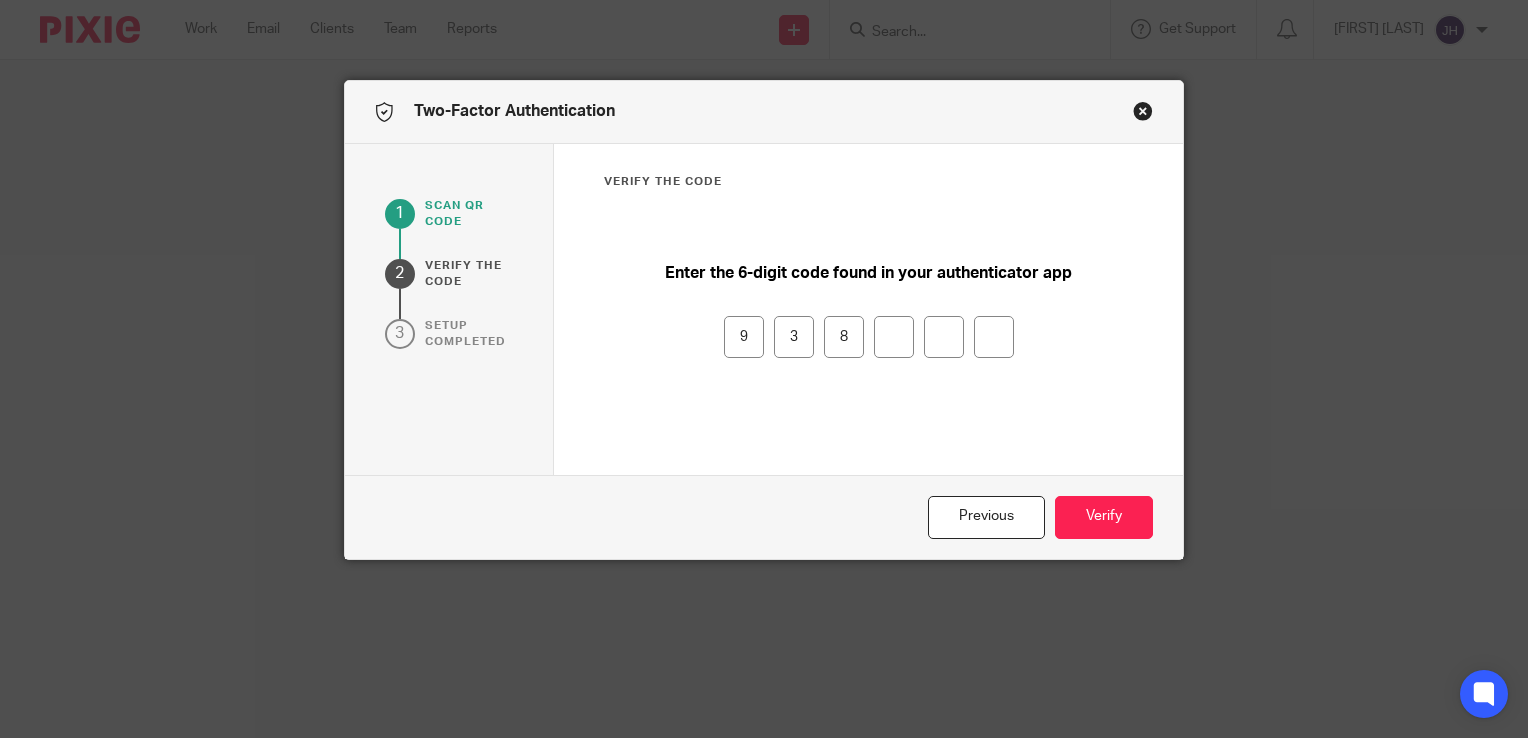 type on "9" 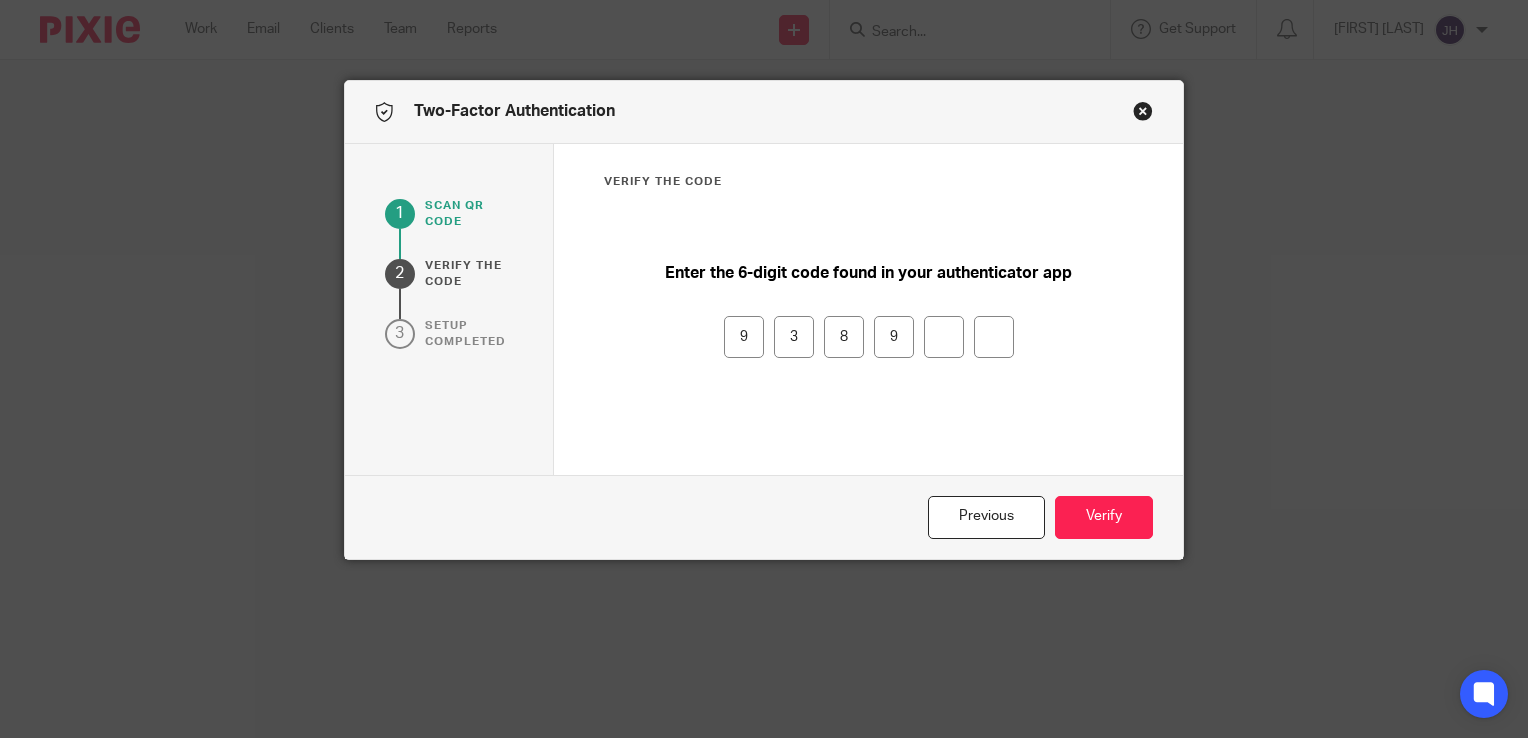 type on "4" 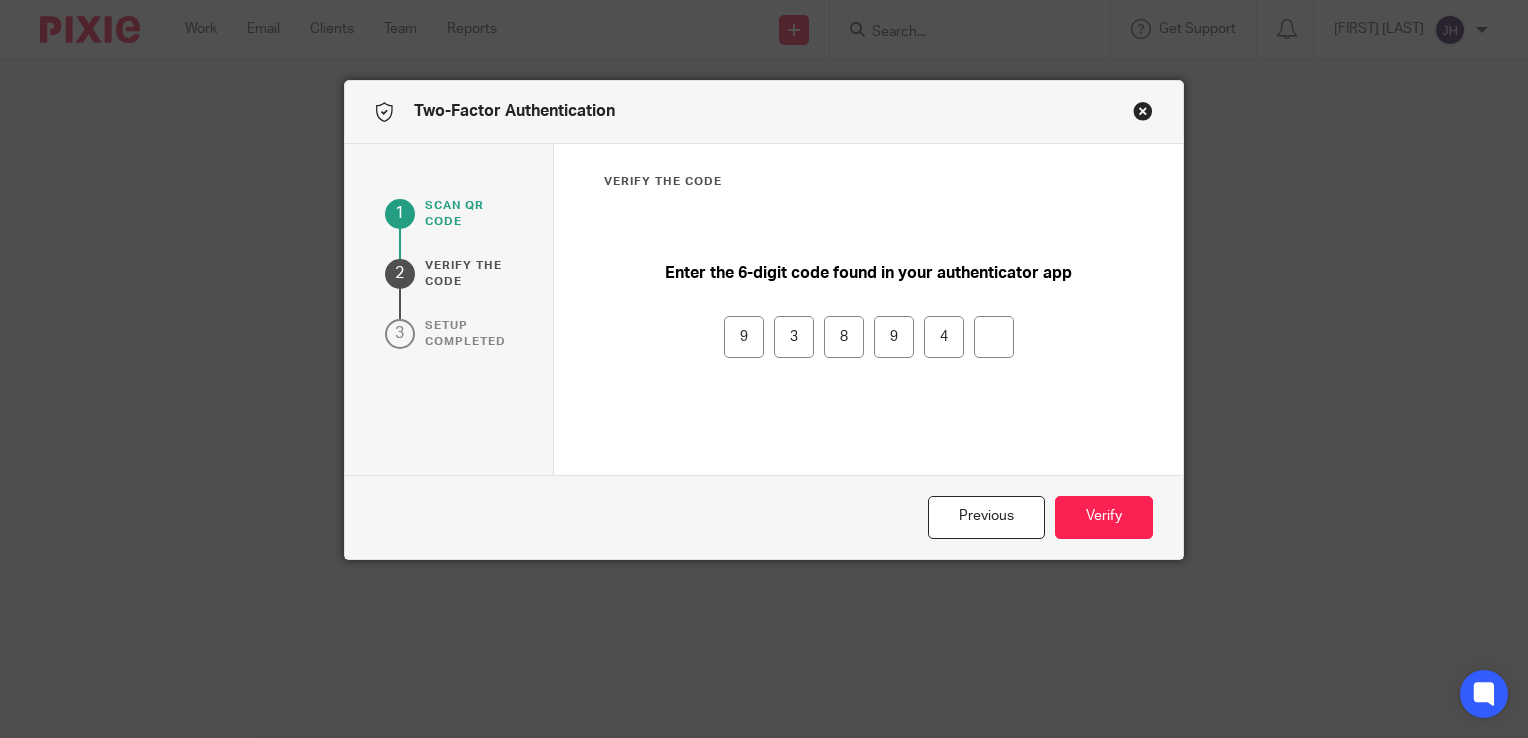 type on "0" 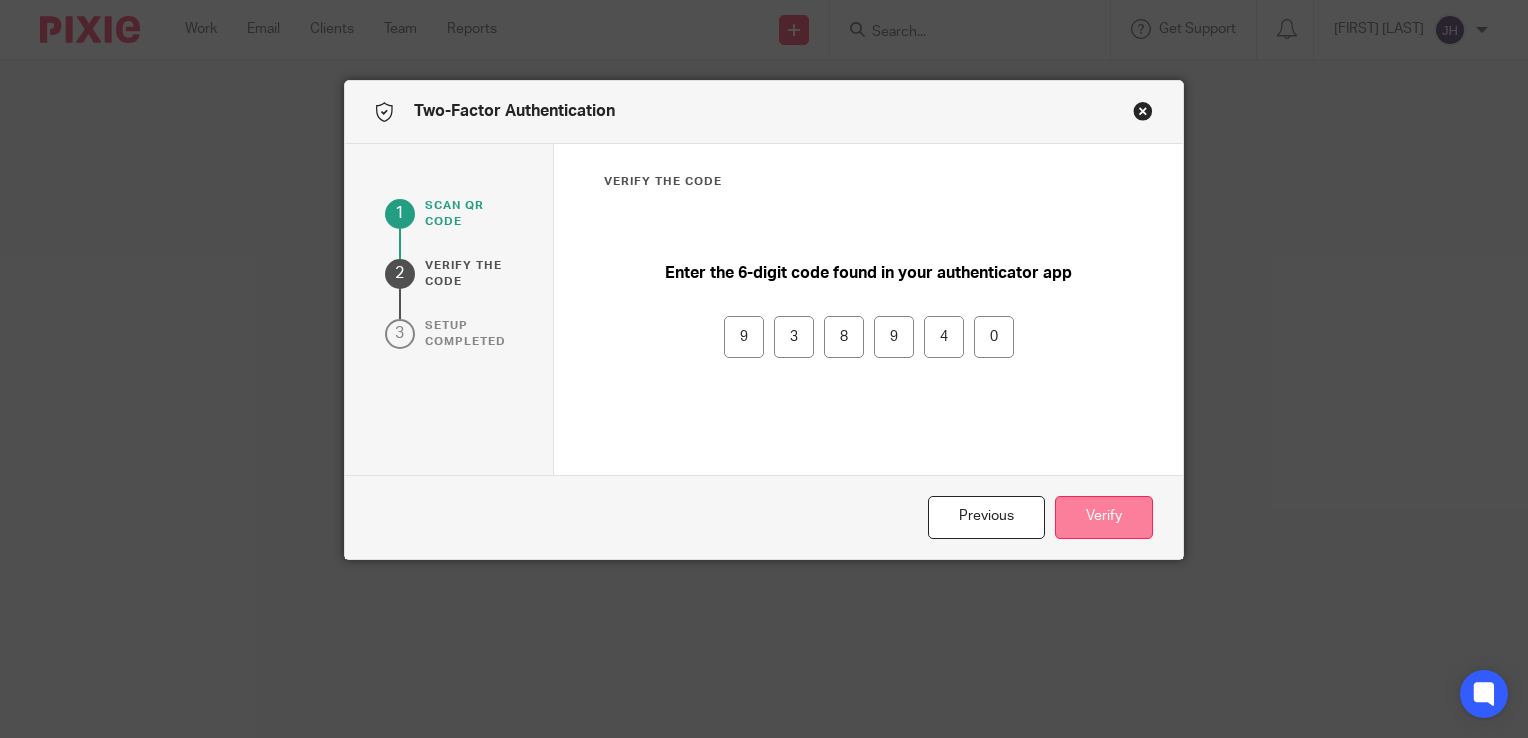 click on "Verify" at bounding box center (1104, 517) 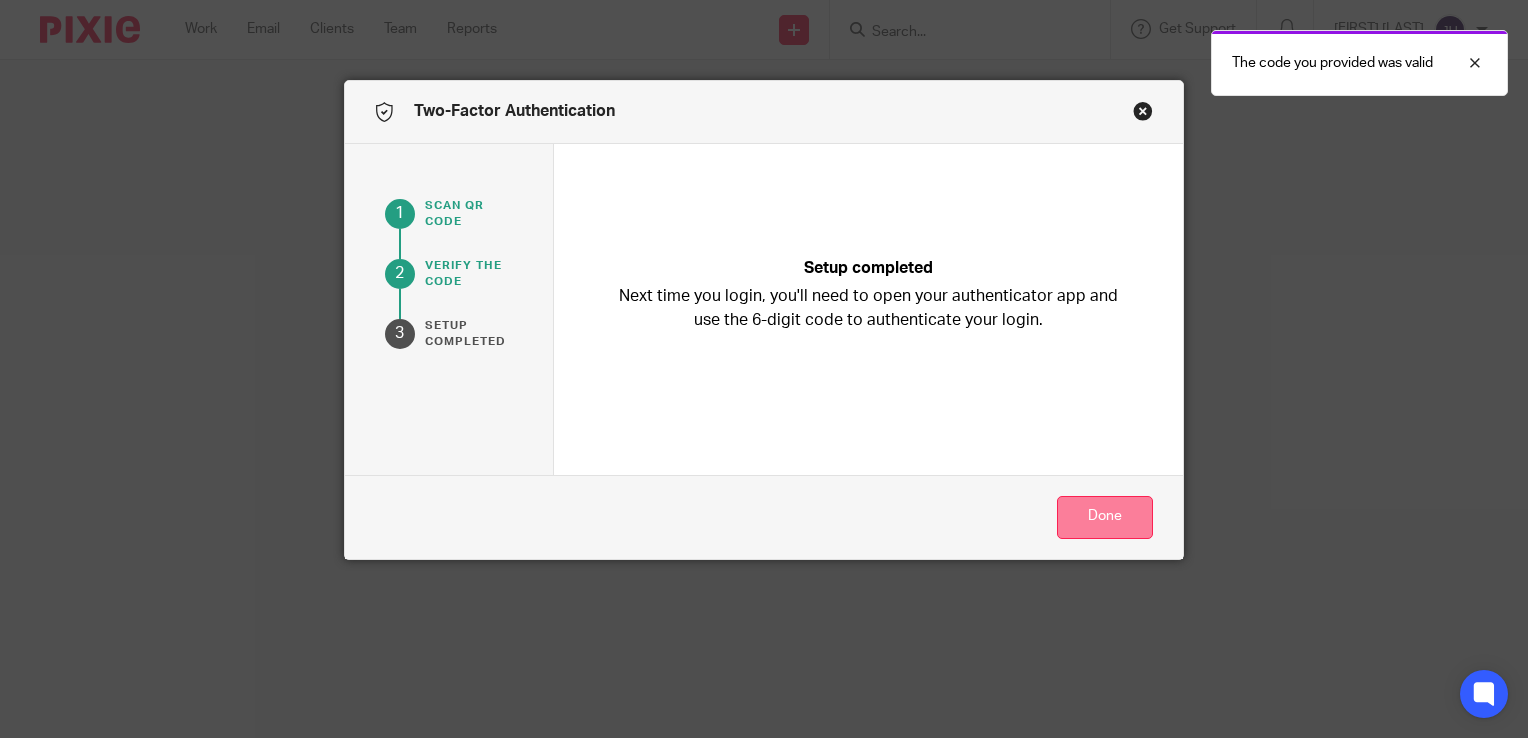 click on "Done" at bounding box center [1105, 517] 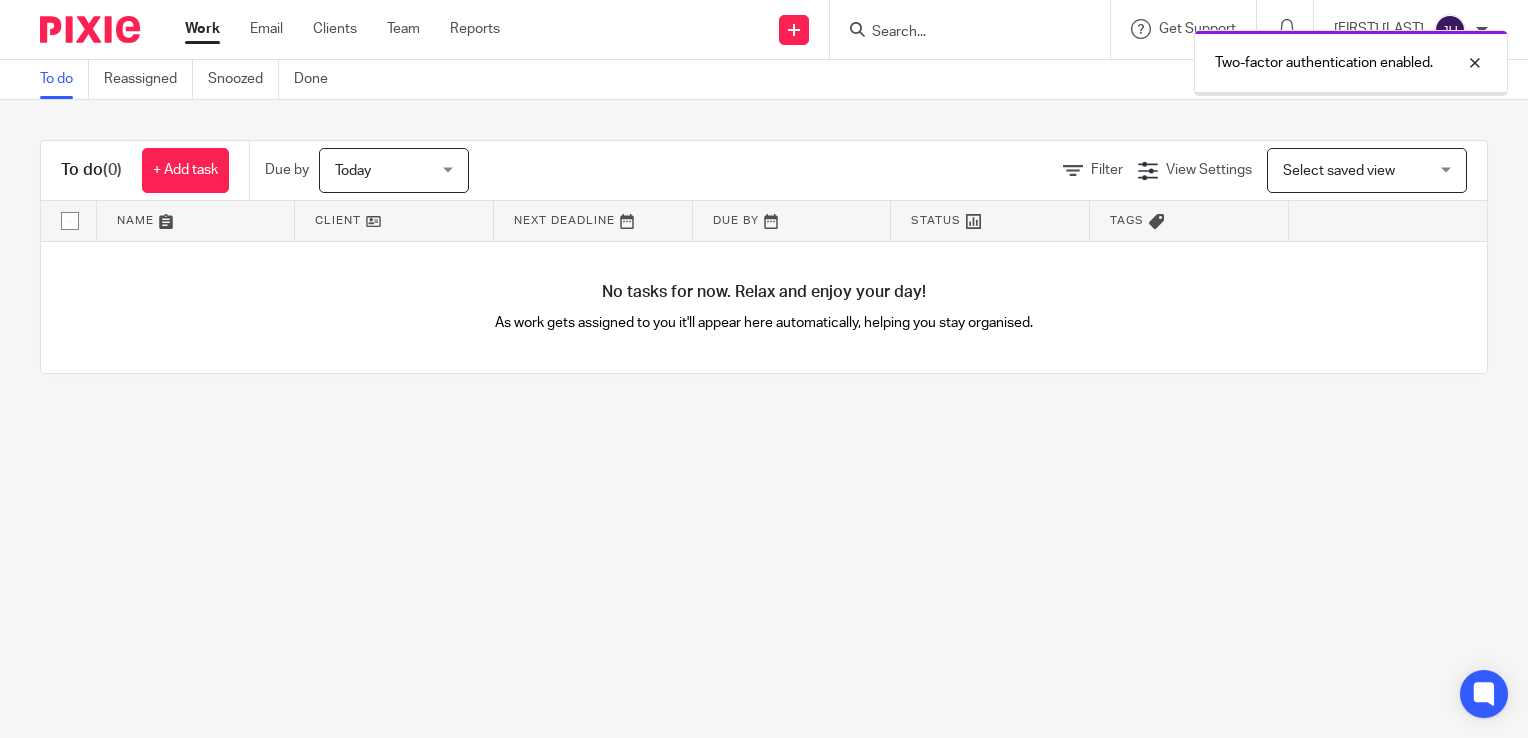 scroll, scrollTop: 0, scrollLeft: 0, axis: both 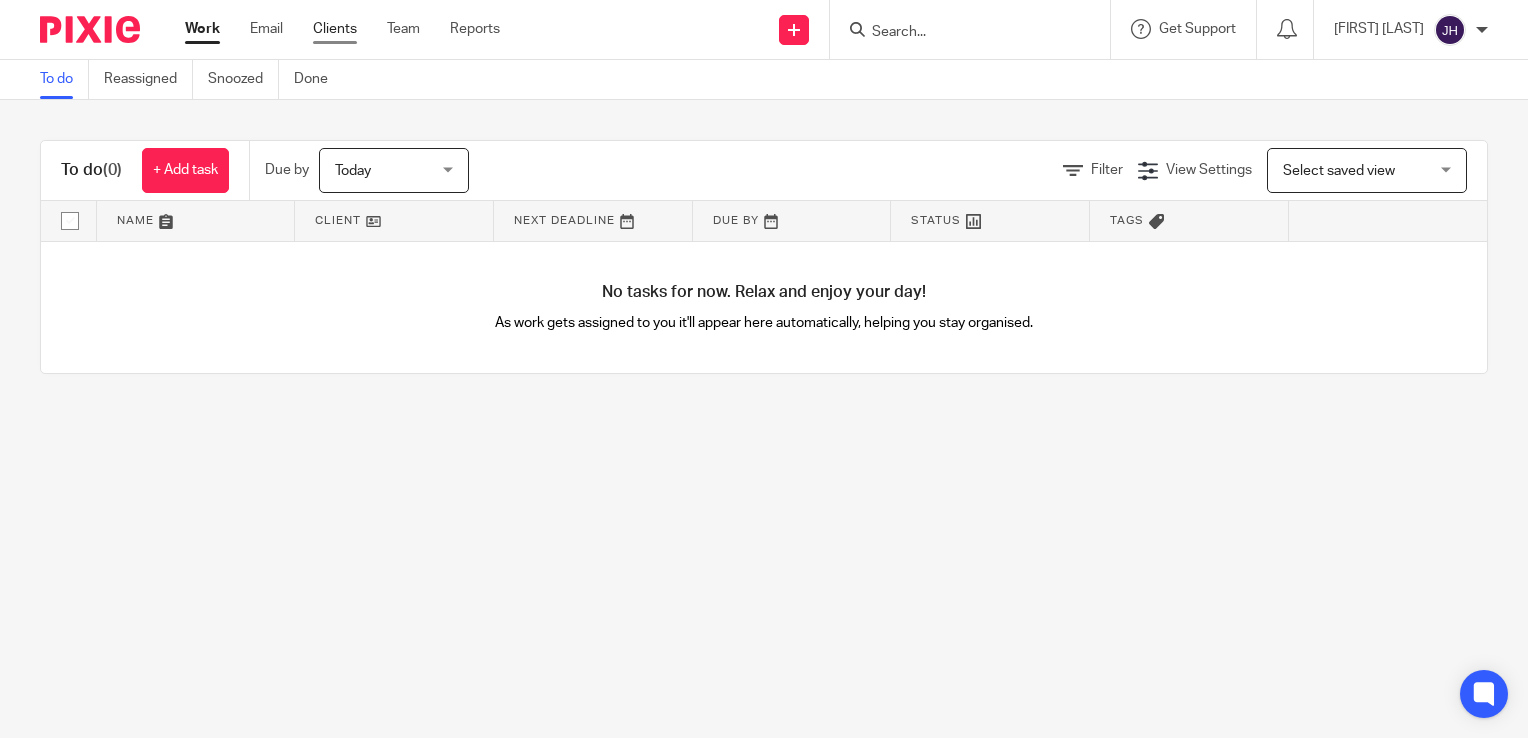 click on "Clients" at bounding box center [335, 29] 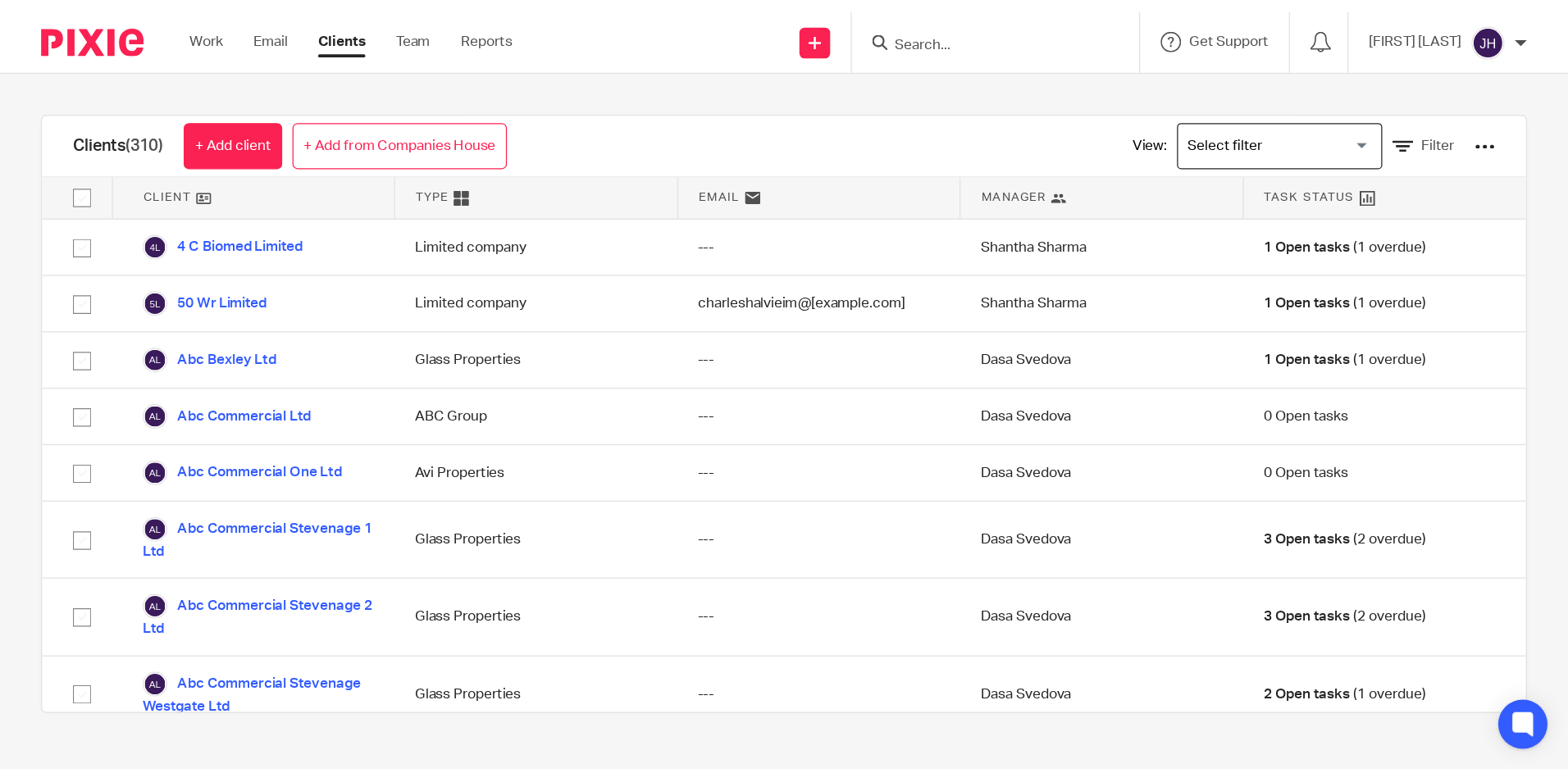 scroll, scrollTop: 0, scrollLeft: 0, axis: both 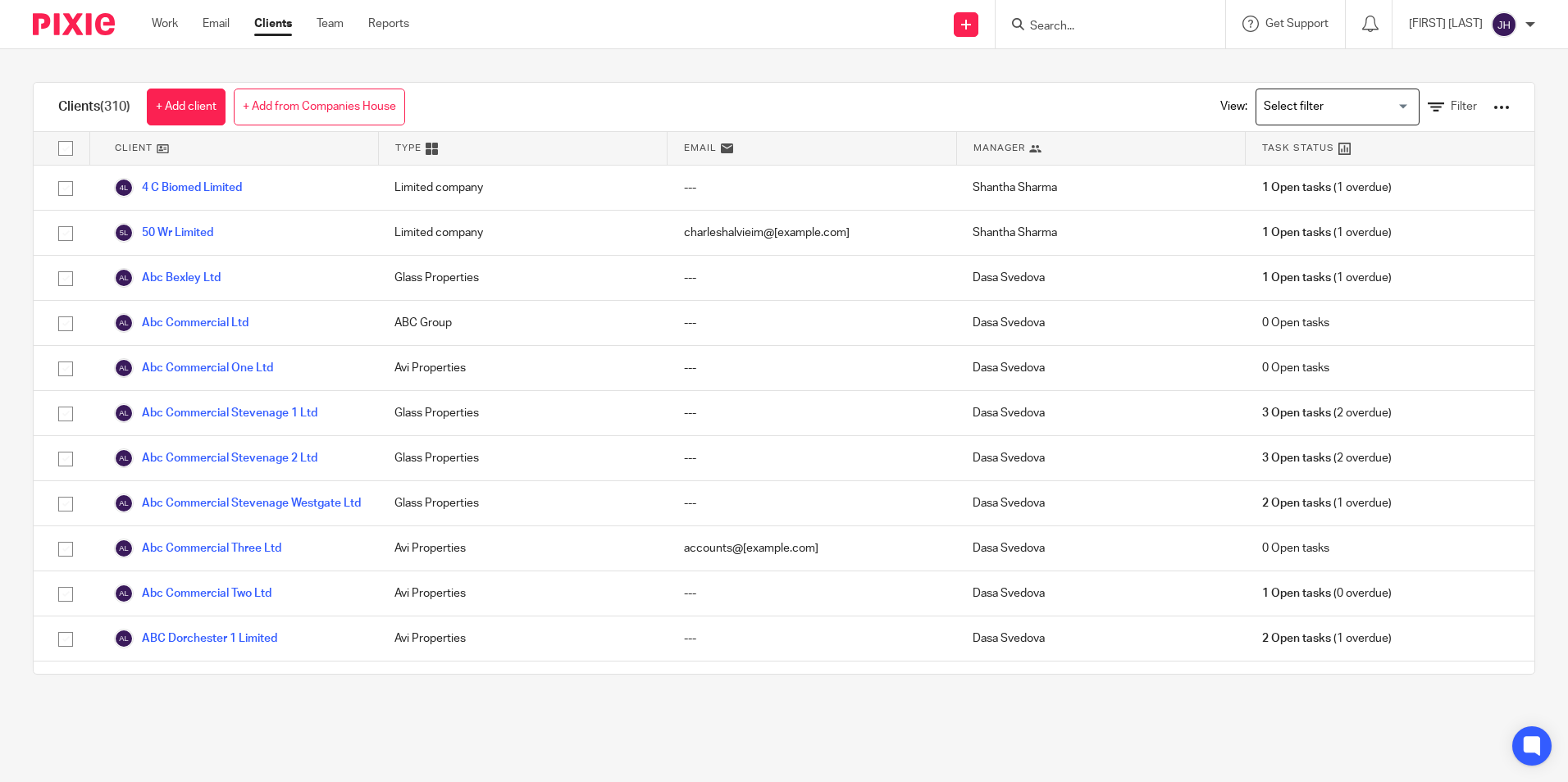 click at bounding box center [1115, 24] 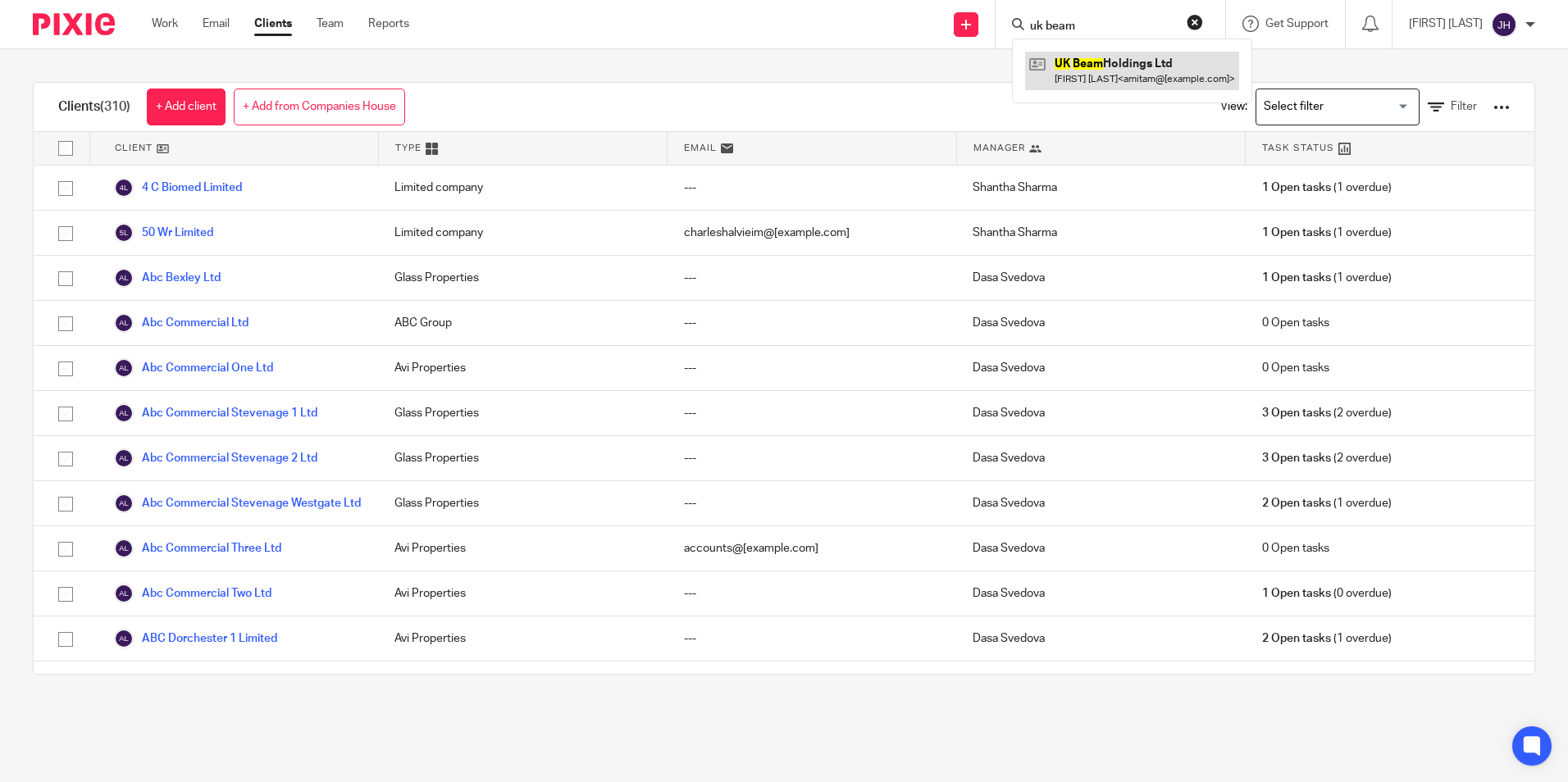 type on "uk beam" 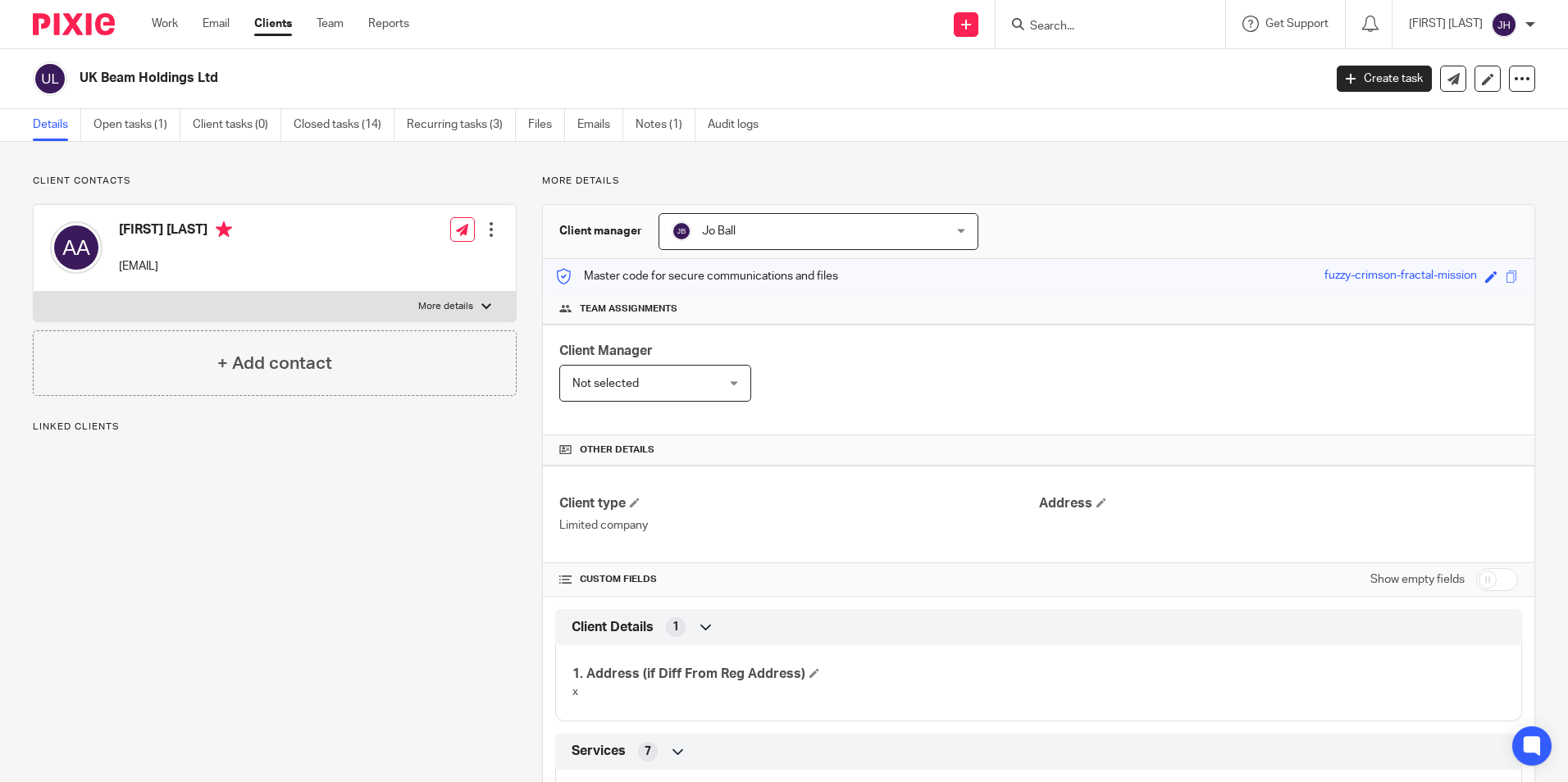 scroll, scrollTop: 0, scrollLeft: 0, axis: both 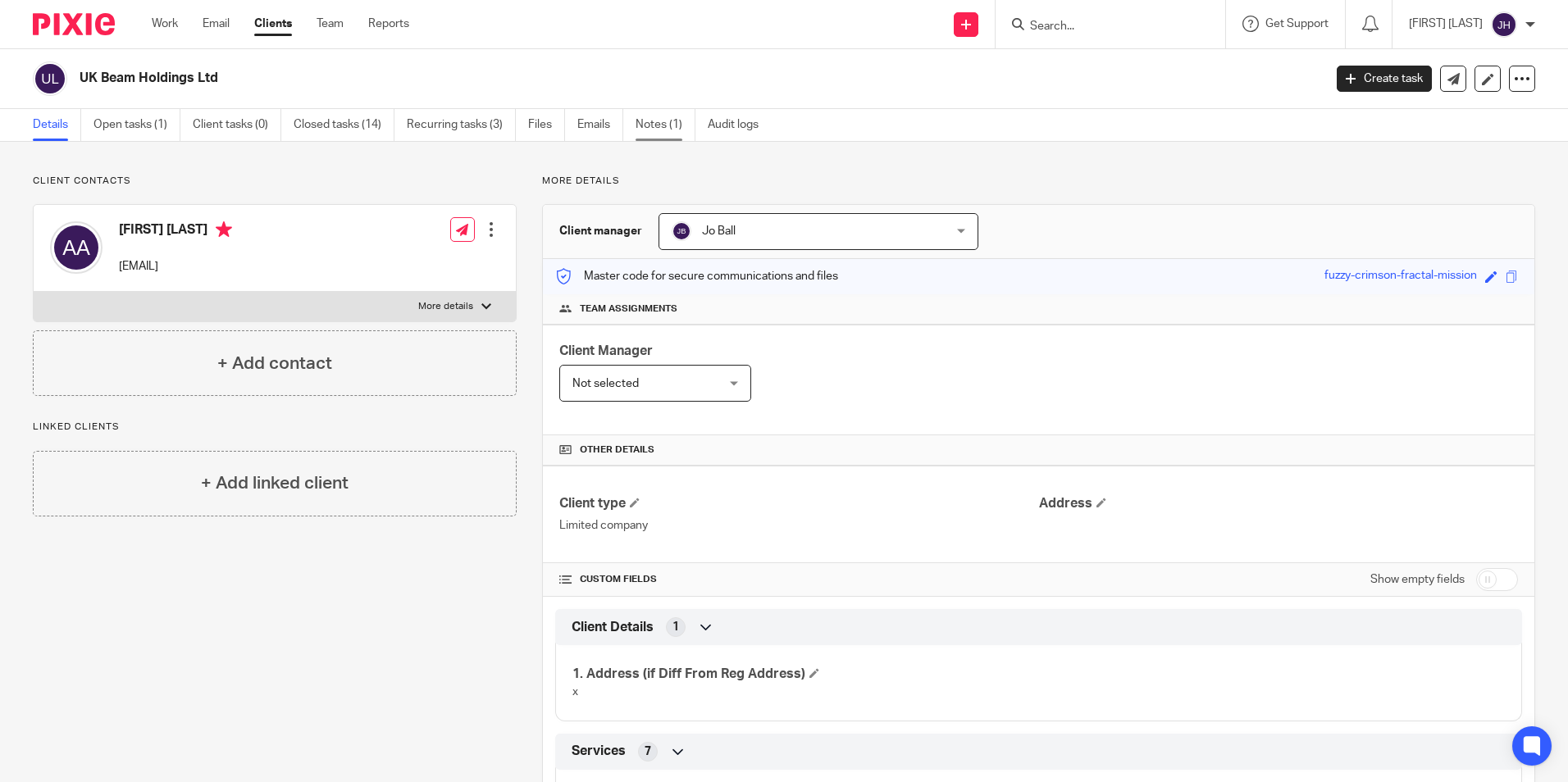 click on "Notes (1)" at bounding box center (665, 125) 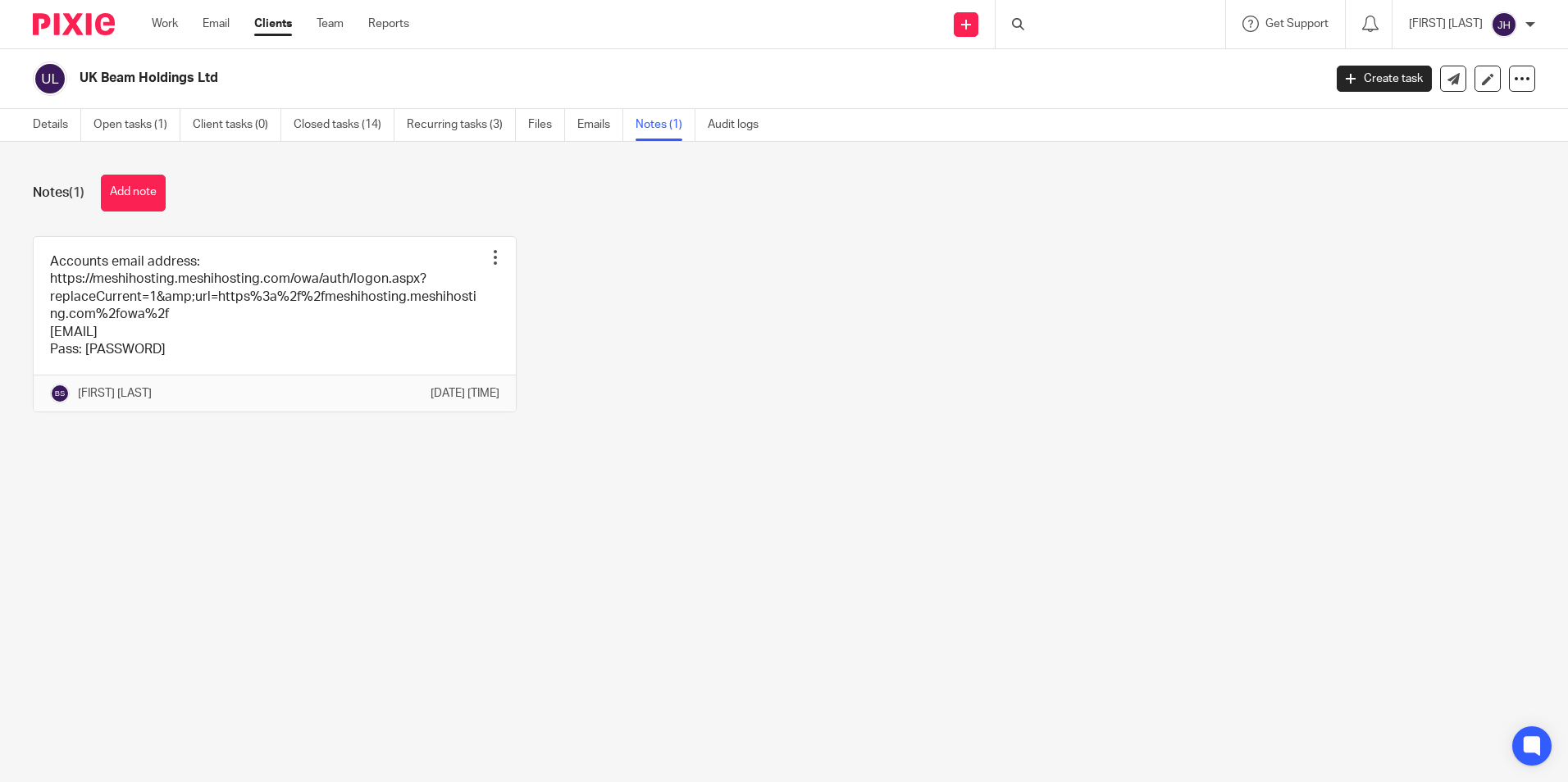 scroll, scrollTop: 0, scrollLeft: 0, axis: both 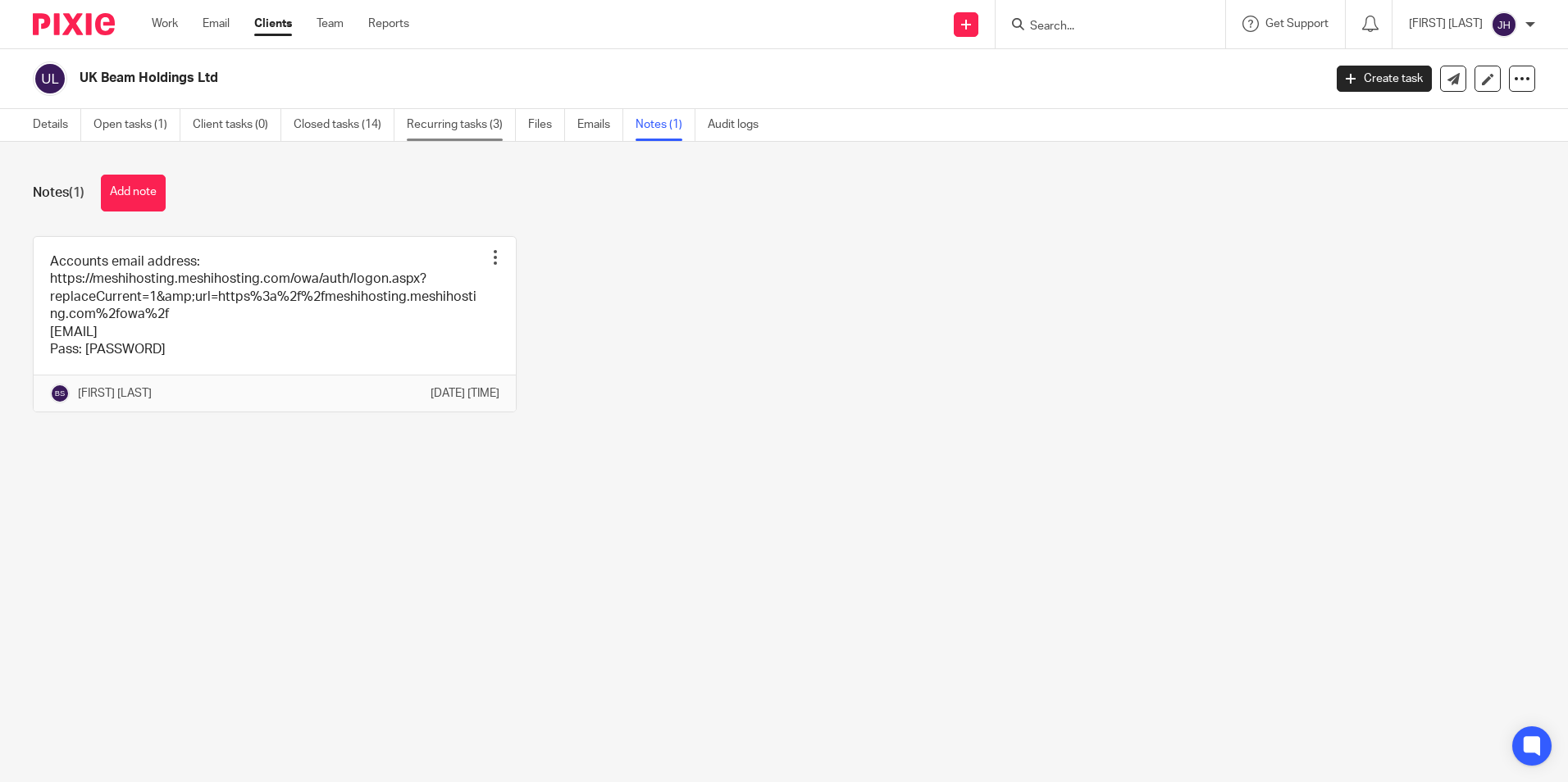 click on "Recurring tasks (3)" at bounding box center [461, 125] 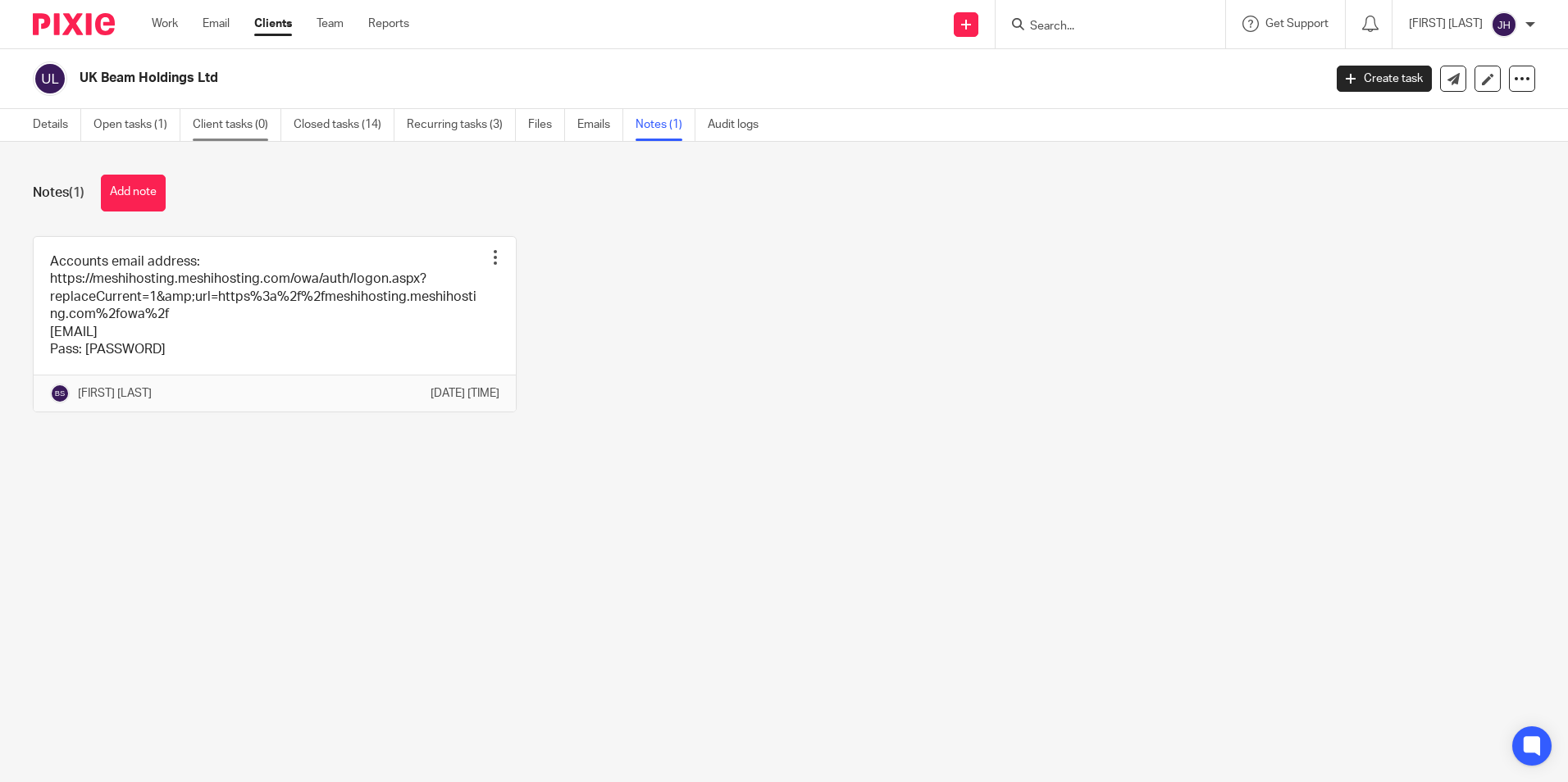click on "Client tasks (0)" at bounding box center [237, 125] 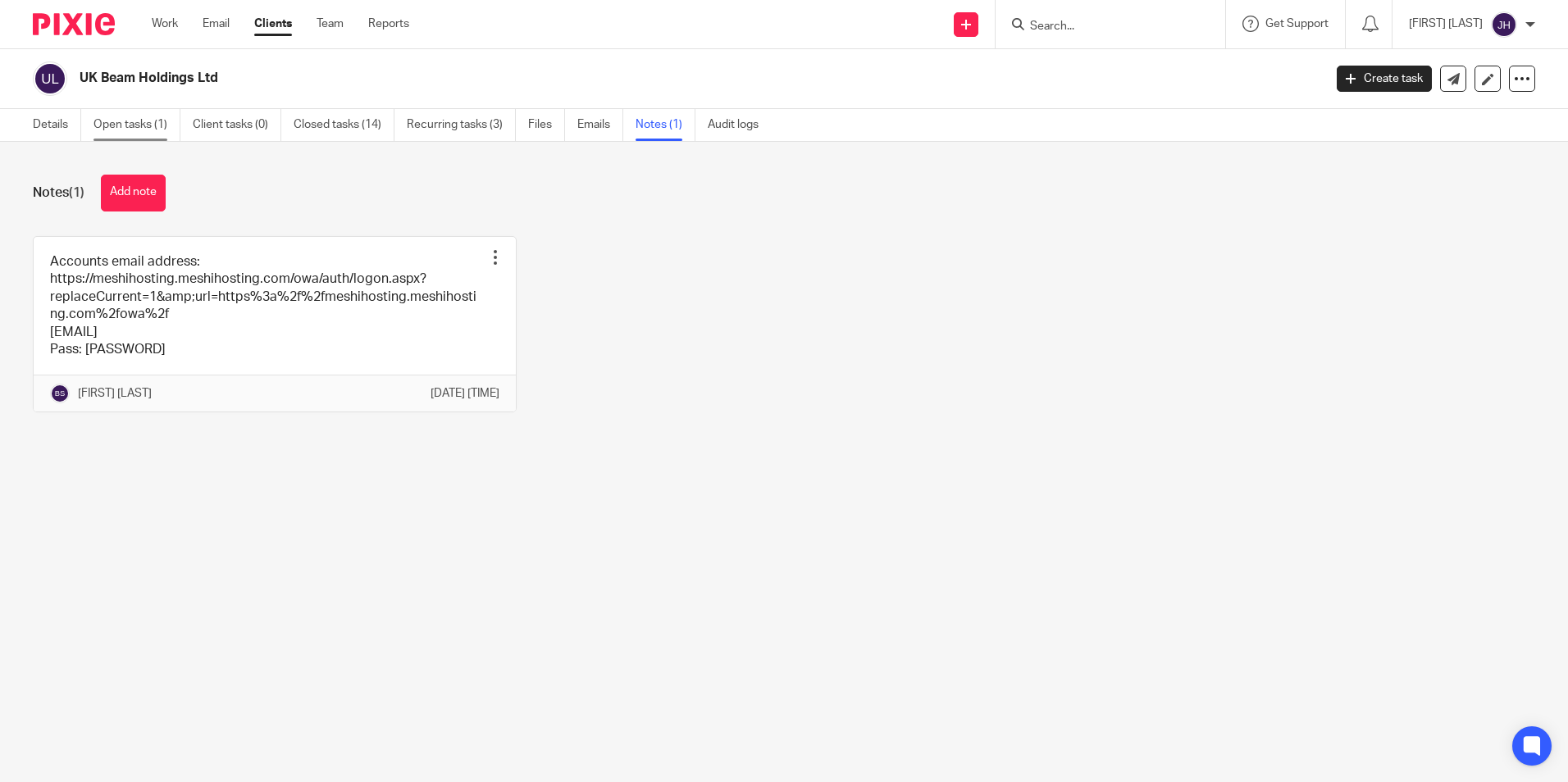 click on "Open tasks (1)" at bounding box center (137, 125) 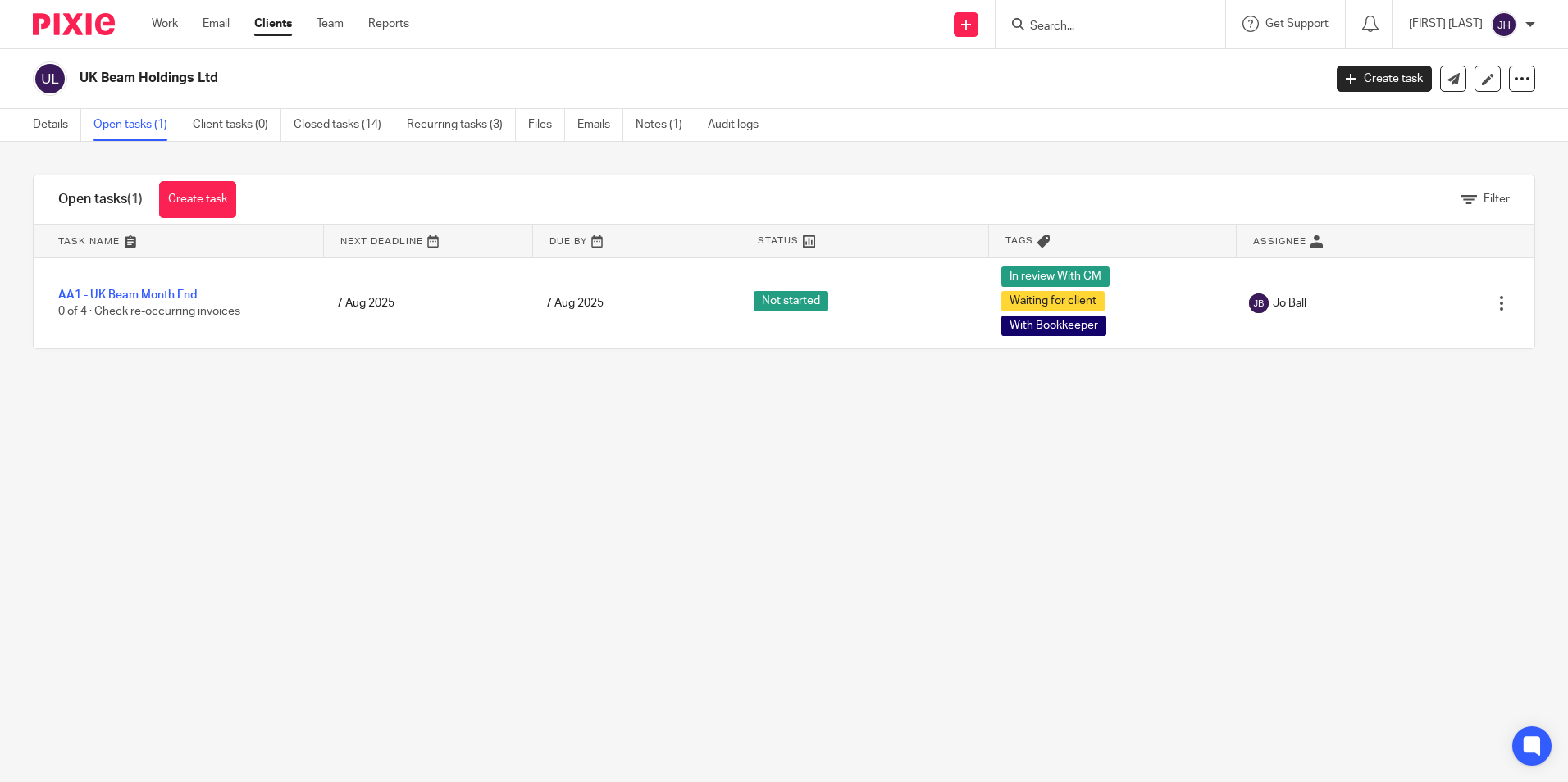 scroll, scrollTop: 0, scrollLeft: 0, axis: both 